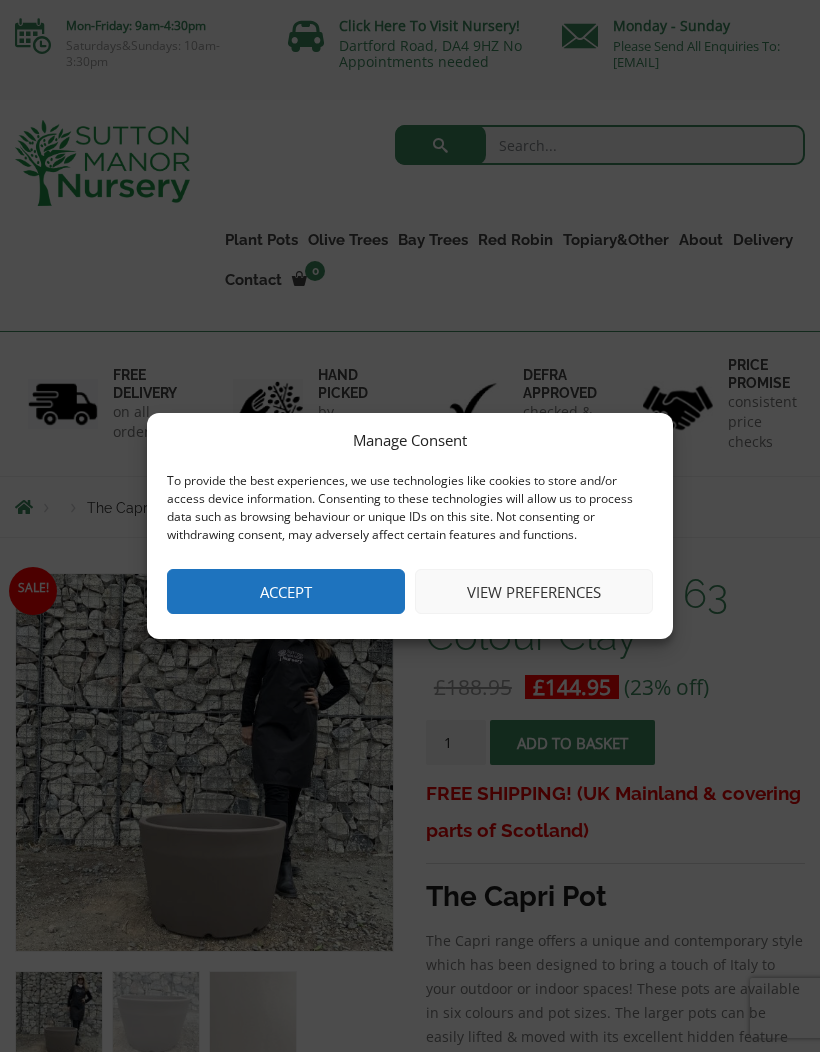 scroll, scrollTop: 0, scrollLeft: 0, axis: both 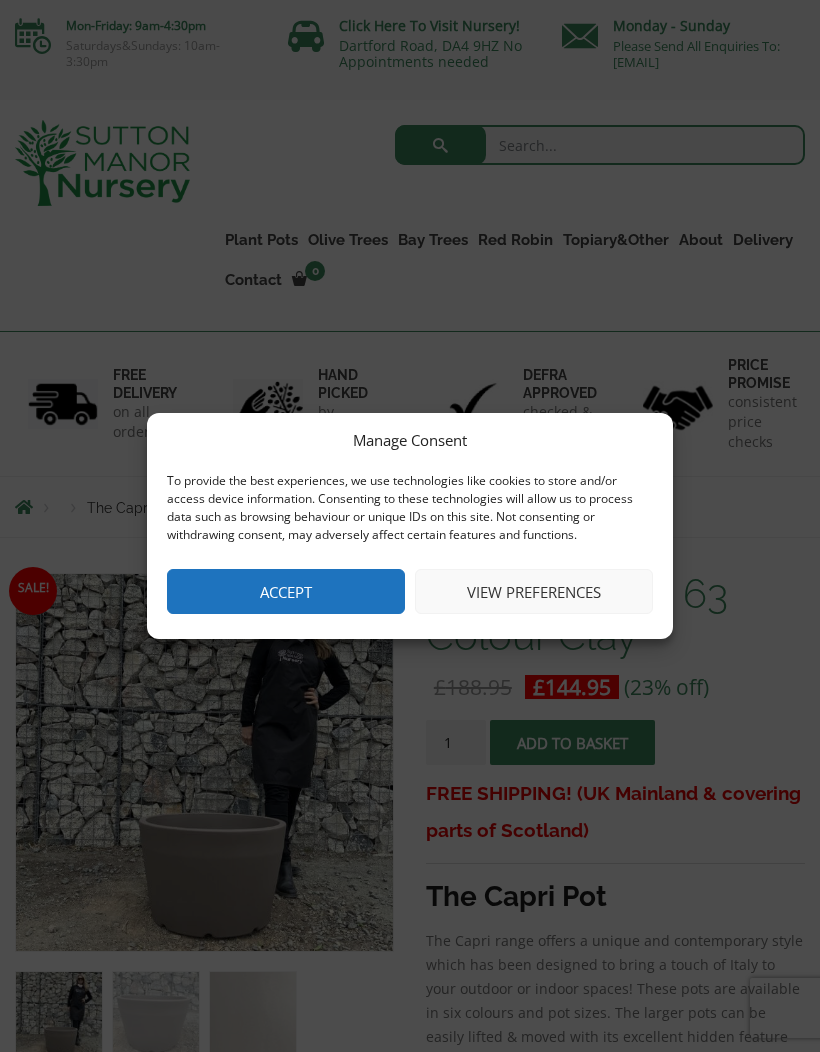 click on "Accept" at bounding box center [286, 591] 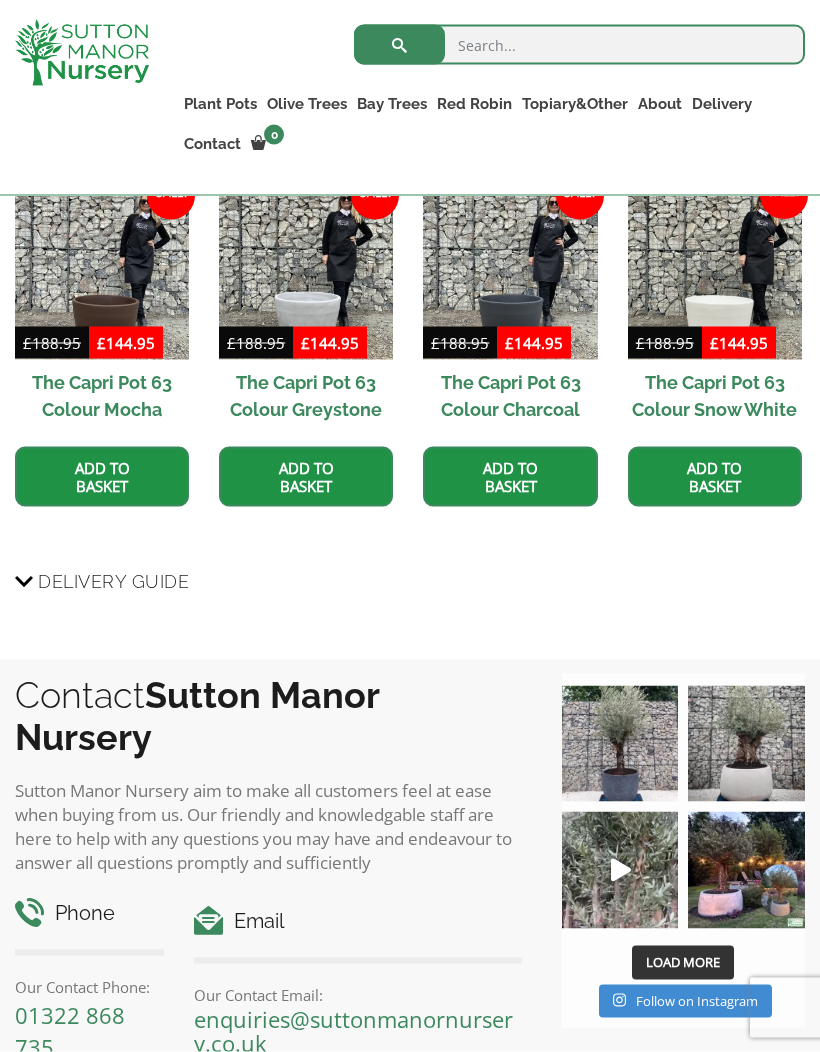scroll, scrollTop: 2041, scrollLeft: 0, axis: vertical 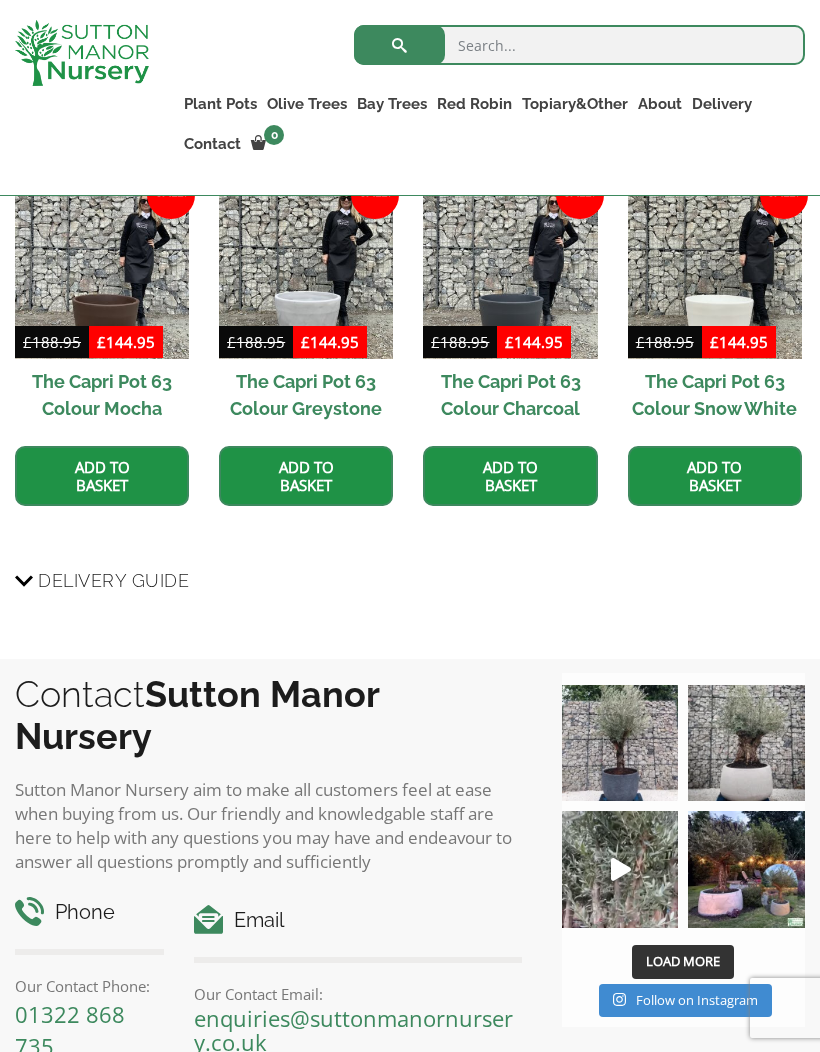 click at bounding box center (620, 869) 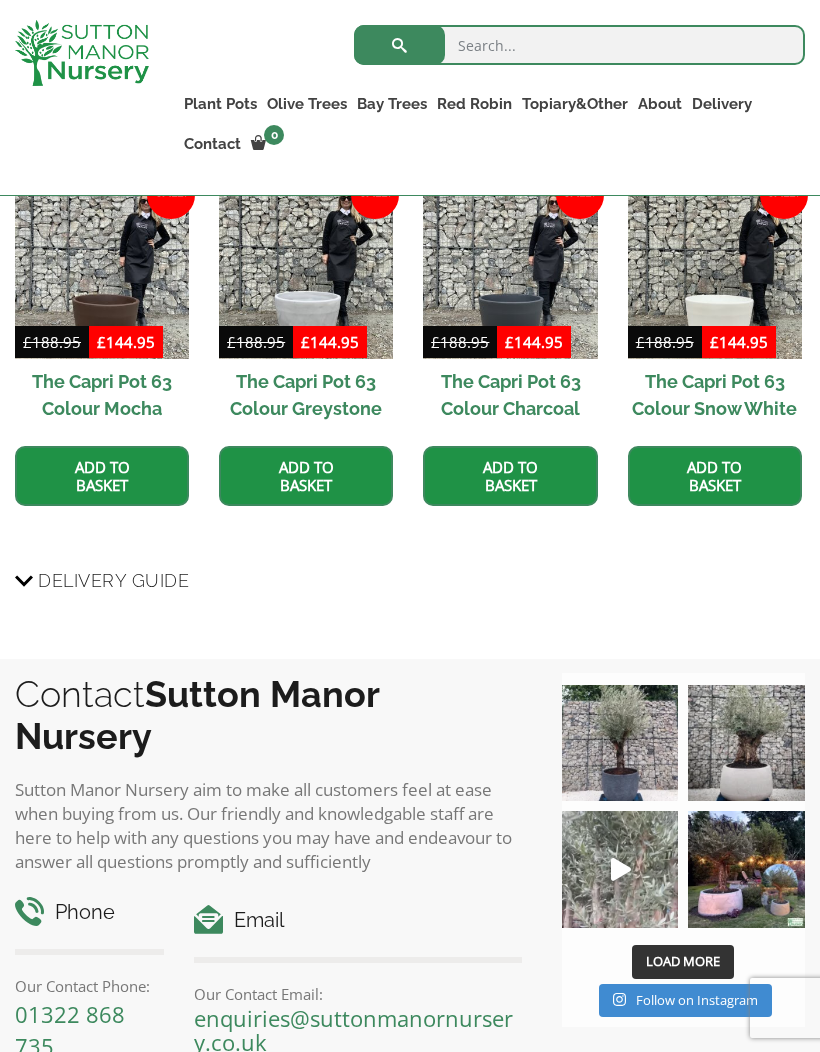scroll, scrollTop: 2123, scrollLeft: 0, axis: vertical 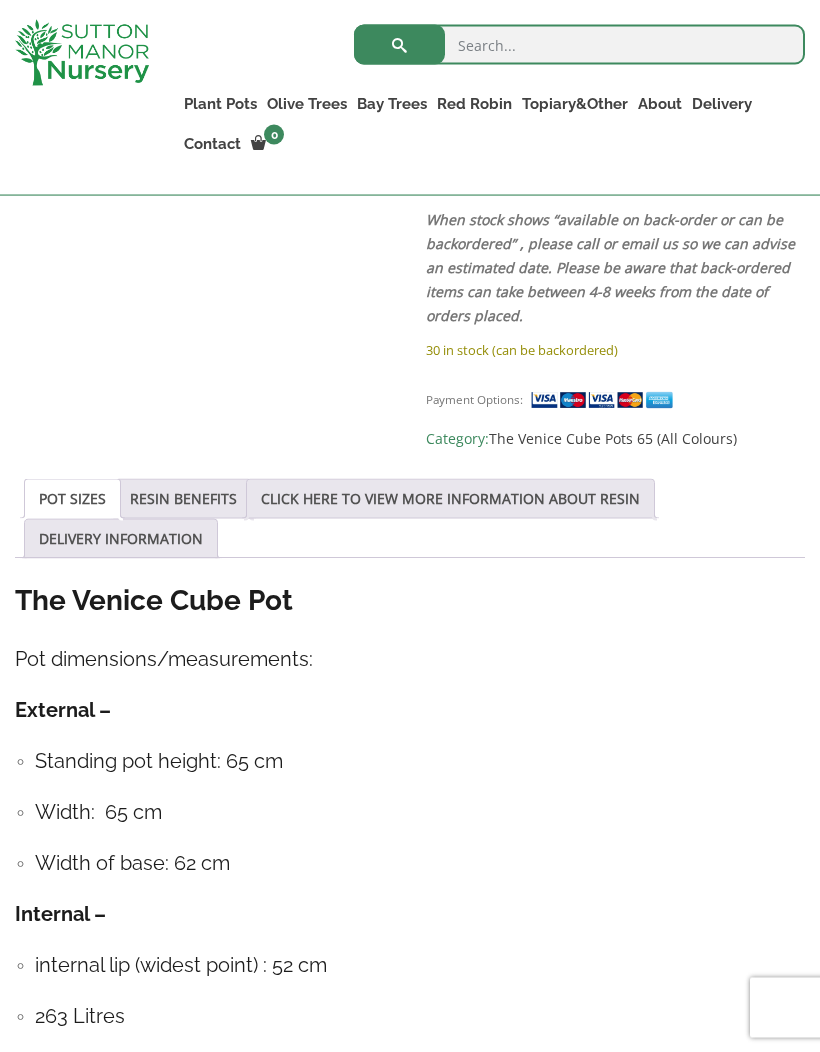 click on "internal lip (widest point) : 52 cm
263 Litres" at bounding box center [410, 991] 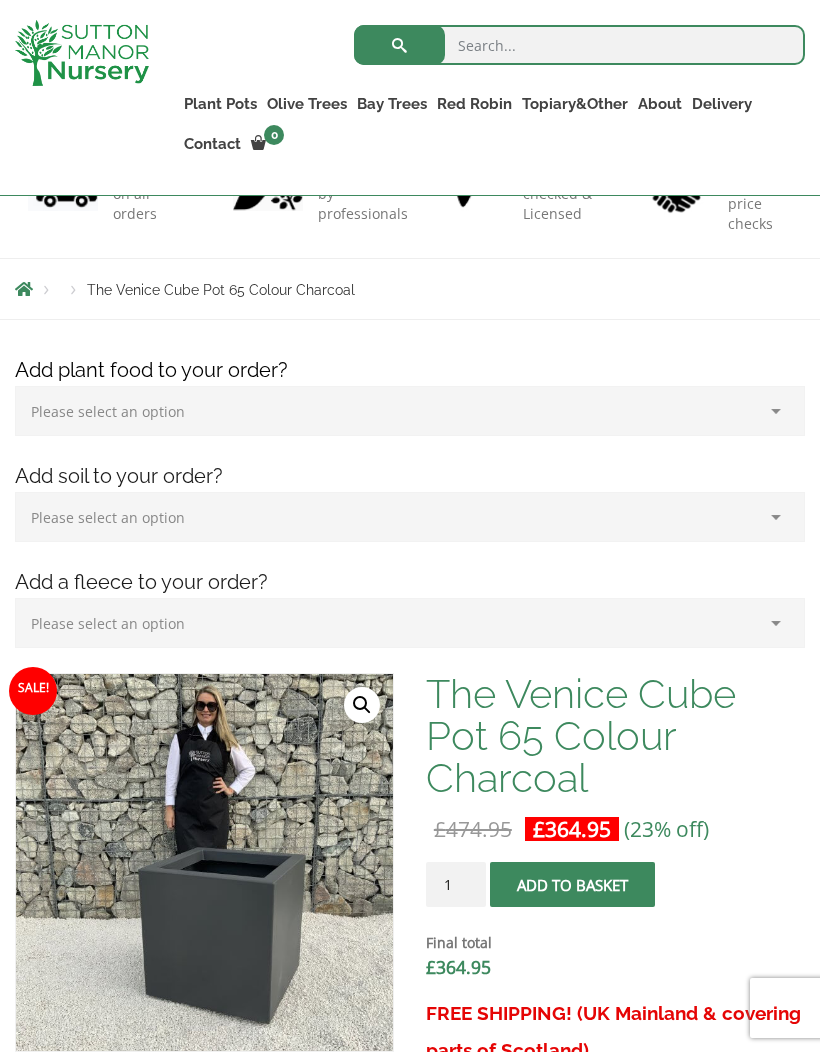 scroll, scrollTop: 216, scrollLeft: 0, axis: vertical 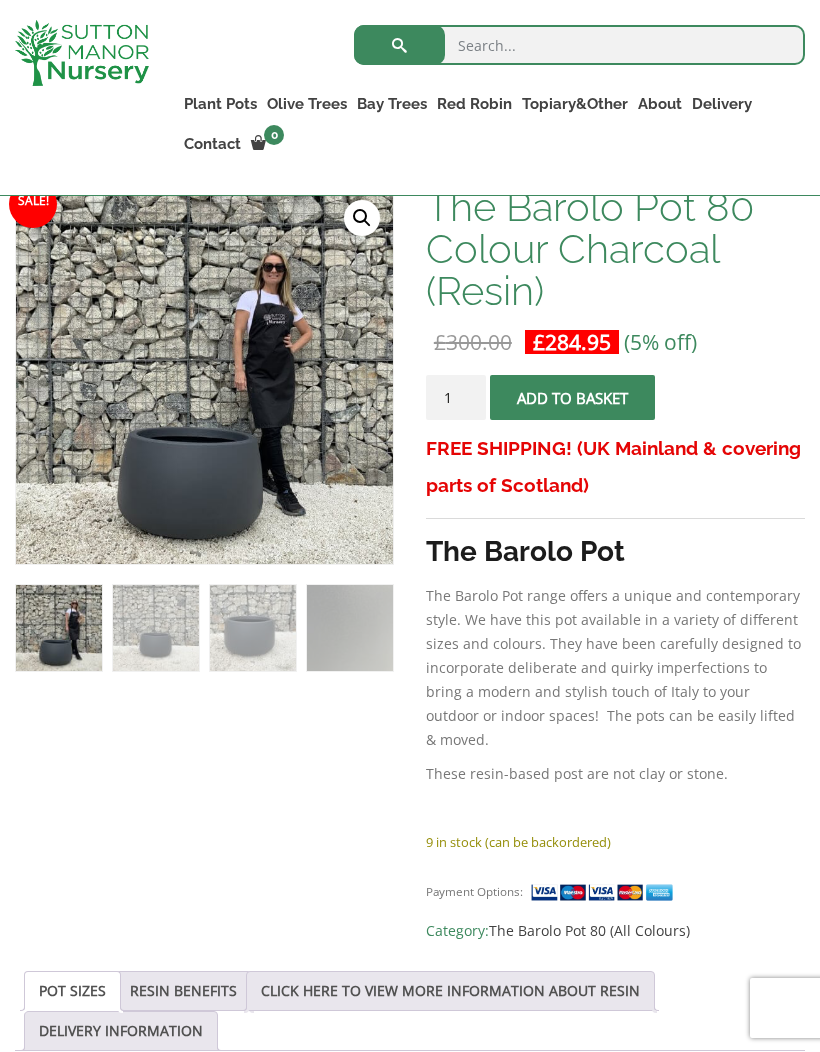 click on "FREE SHIPPING! (UK Mainland & covering parts of Scotland)
The Barolo Pot
The Barolo Pot range offers a unique and contemporary style. We have this pot available in a variety of different sizes and colours. They have been carefully designed to incorporate deliberate and quirky imperfections to bring a modern and stylish touch of Italy to your outdoor or indoor spaces!  The pots can be easily lifted & moved.
These resin-based post are not clay or stone." at bounding box center (615, 630) 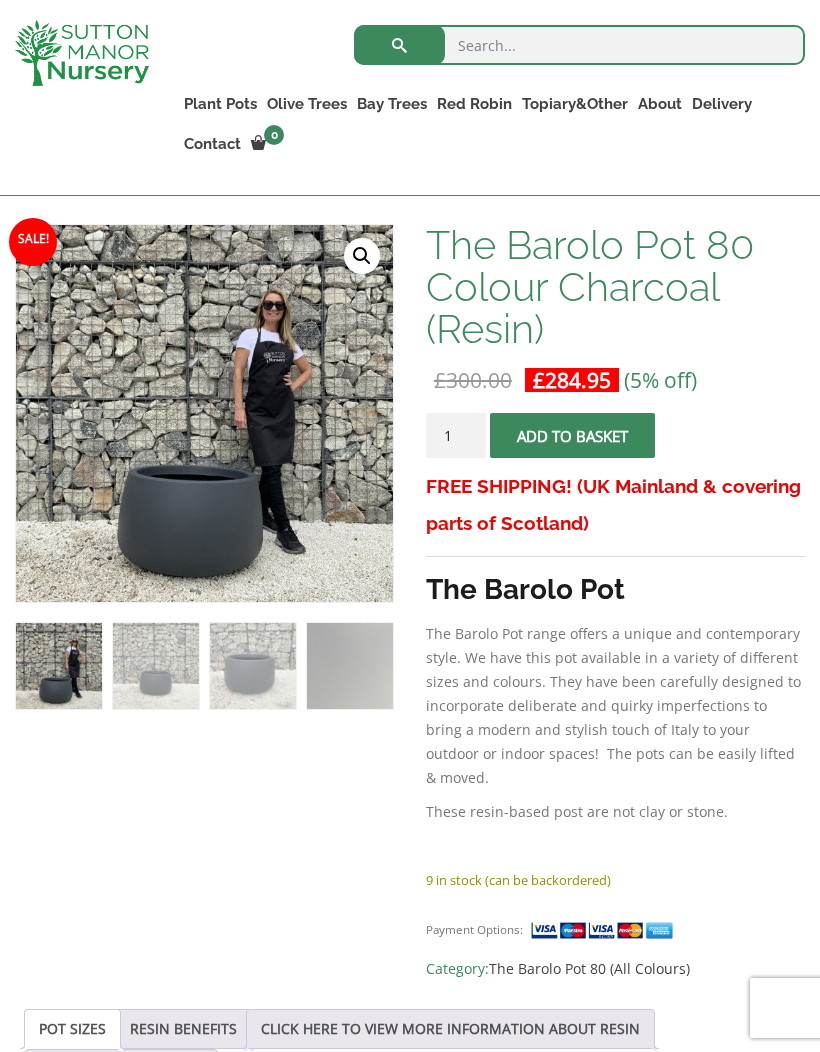 scroll, scrollTop: 291, scrollLeft: 0, axis: vertical 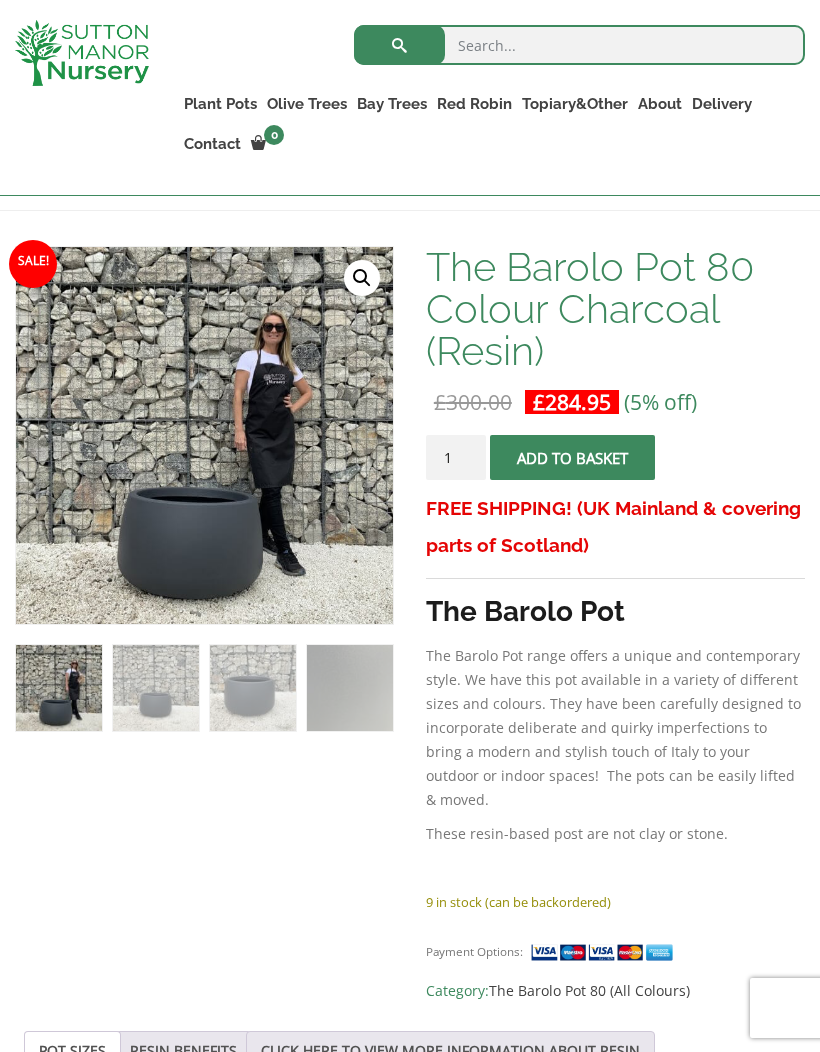 click at bounding box center [459, 690] 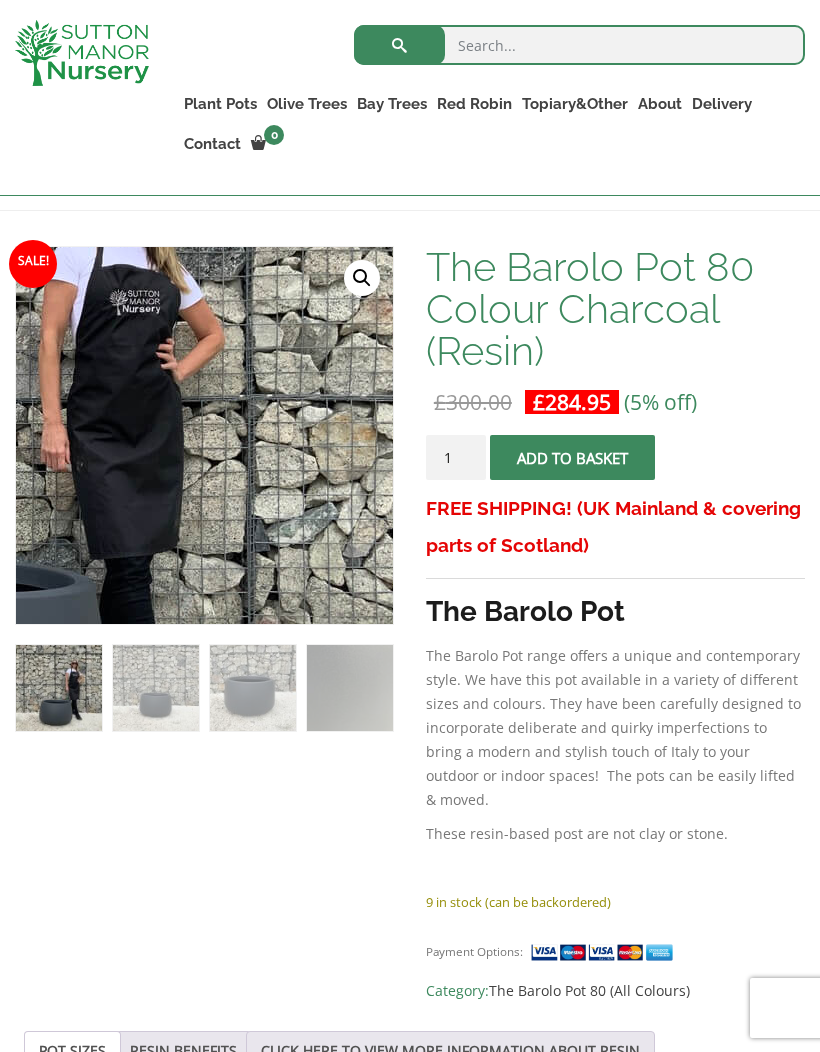 click at bounding box center (-29, 435) 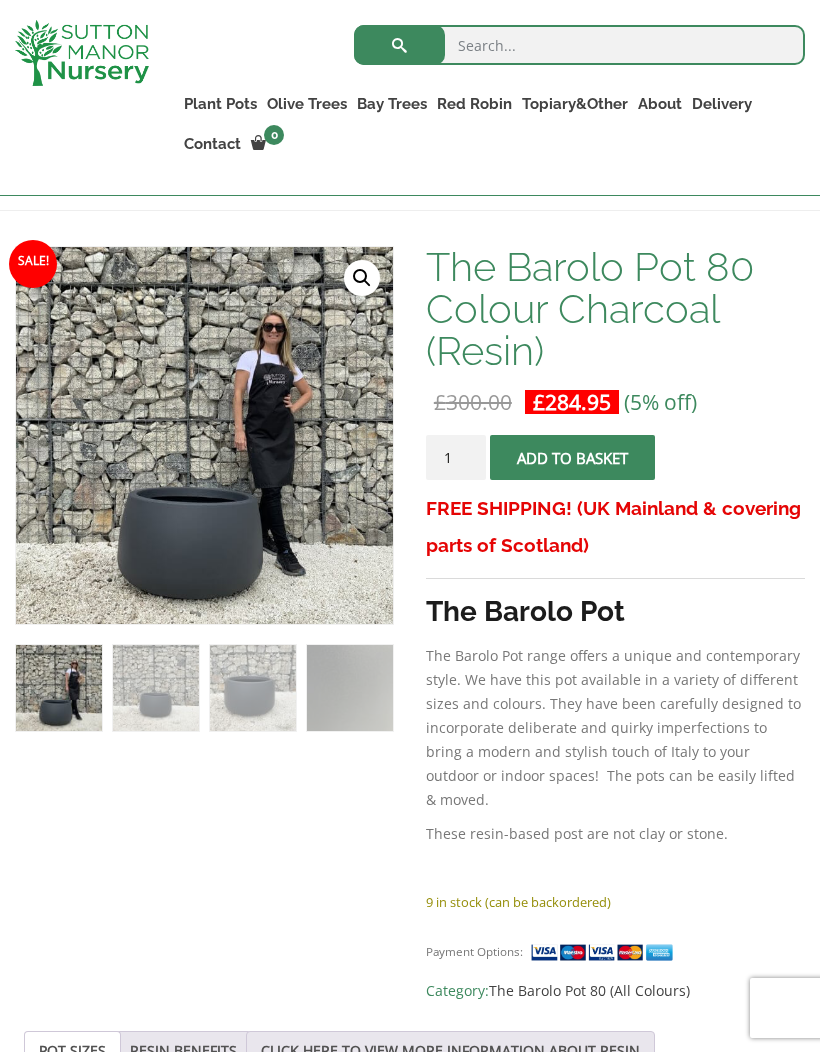 click at bounding box center (-8, 381) 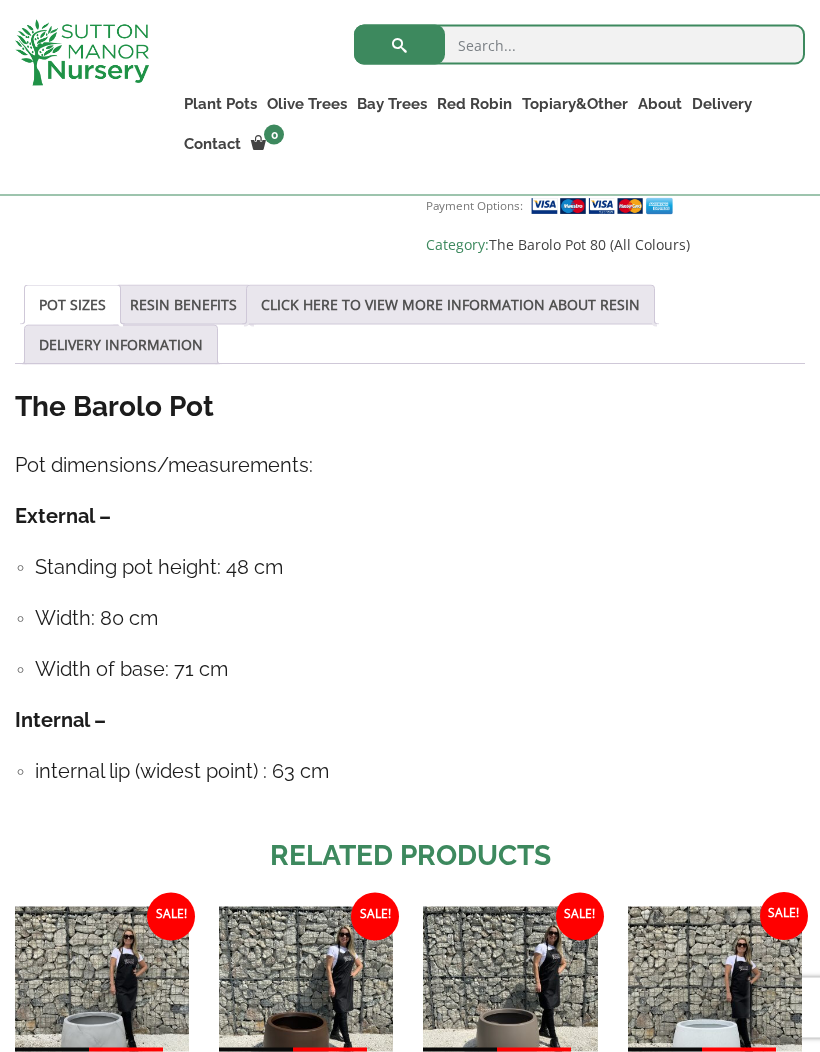 scroll, scrollTop: 1039, scrollLeft: 0, axis: vertical 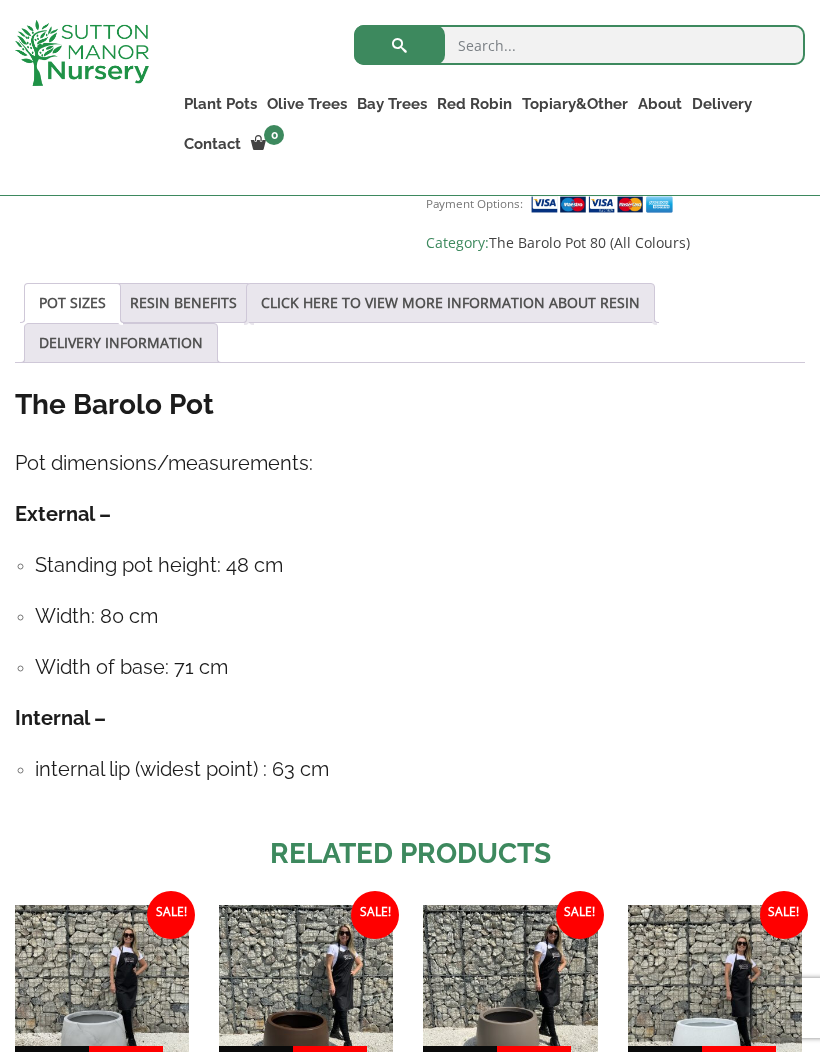 click on "RESIN BENEFITS" at bounding box center (183, 303) 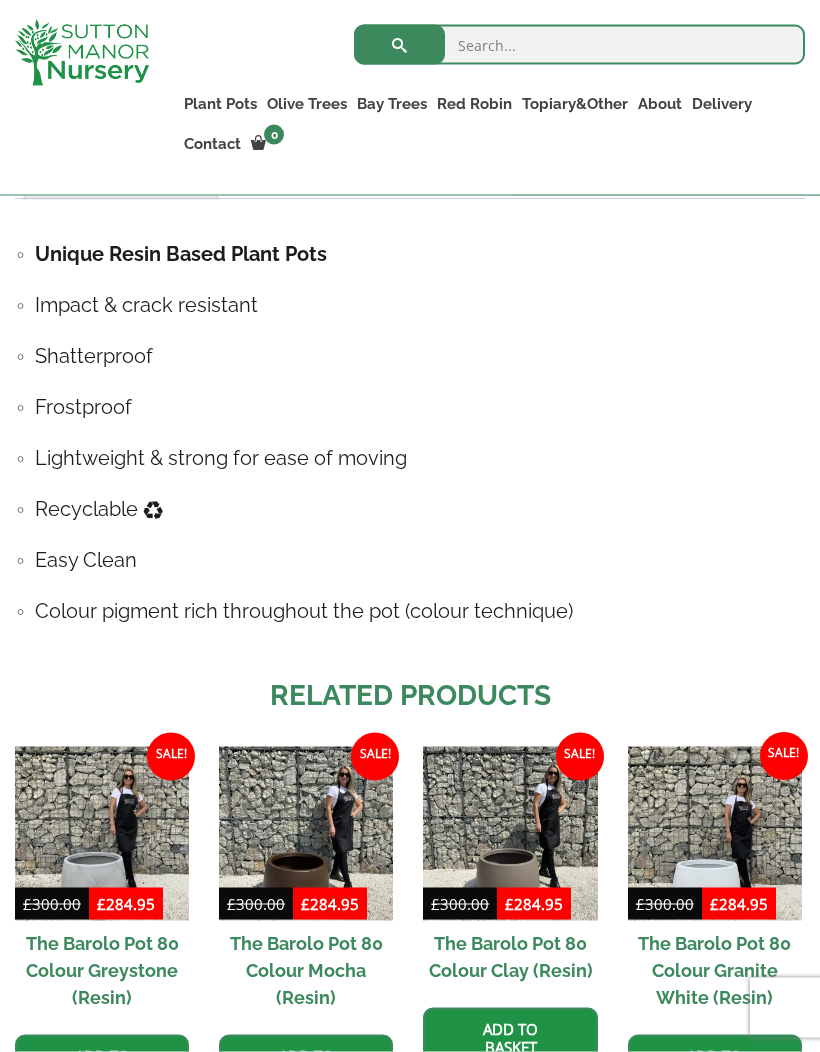 scroll, scrollTop: 1217, scrollLeft: 0, axis: vertical 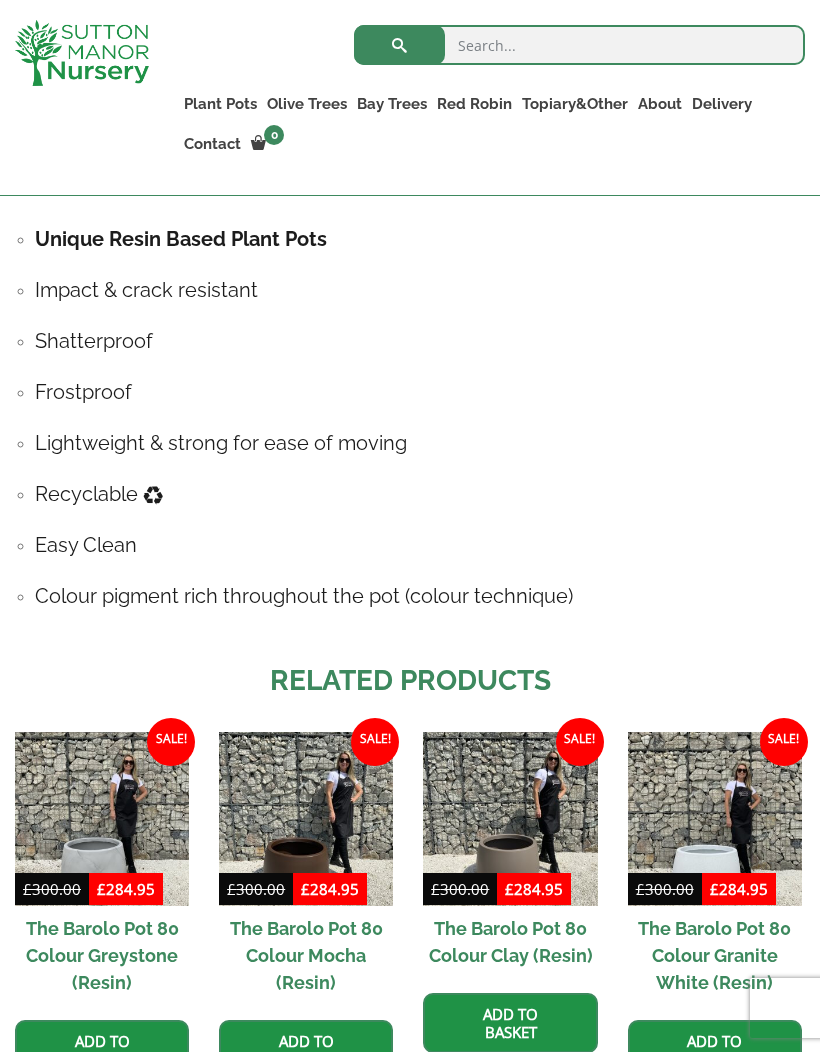 click at bounding box center (510, 819) 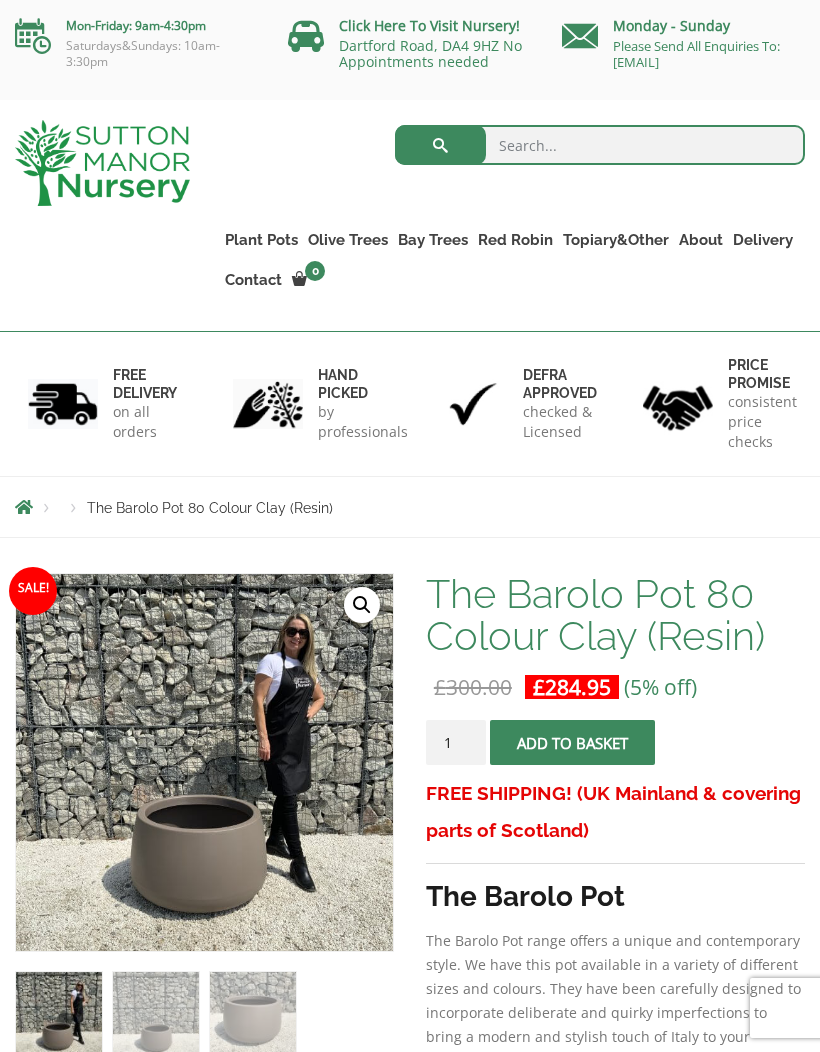 scroll, scrollTop: 0, scrollLeft: 0, axis: both 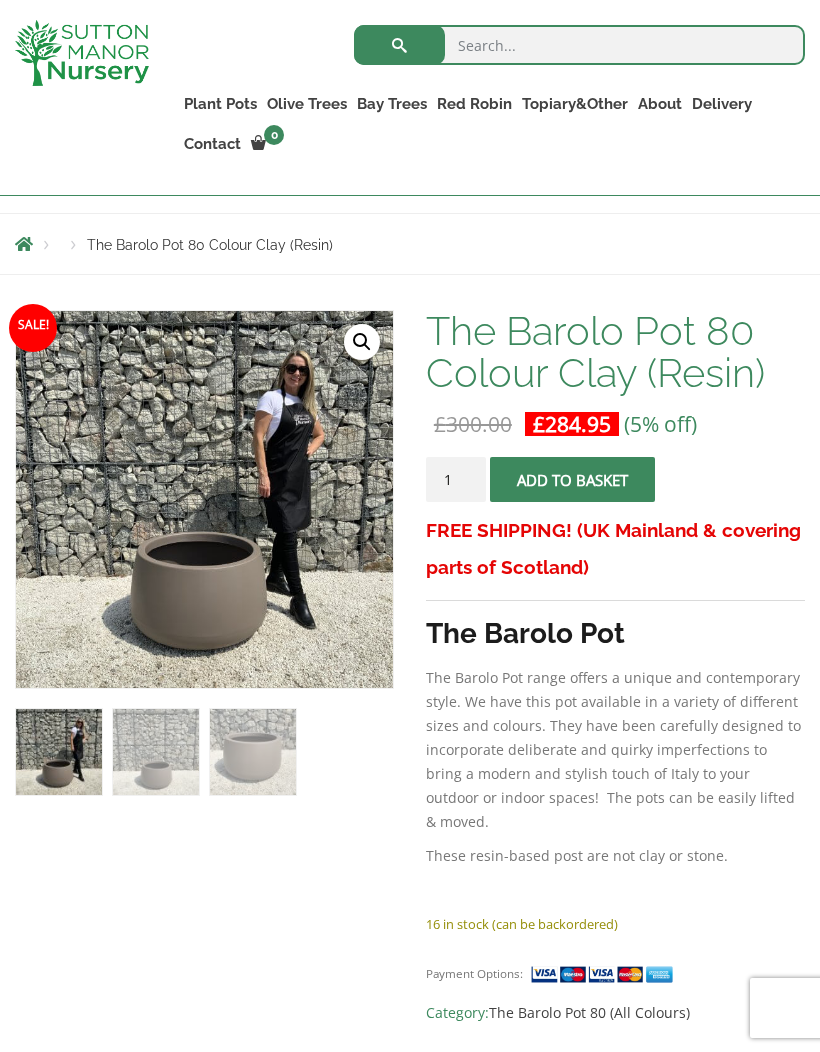 click at bounding box center (516, 811) 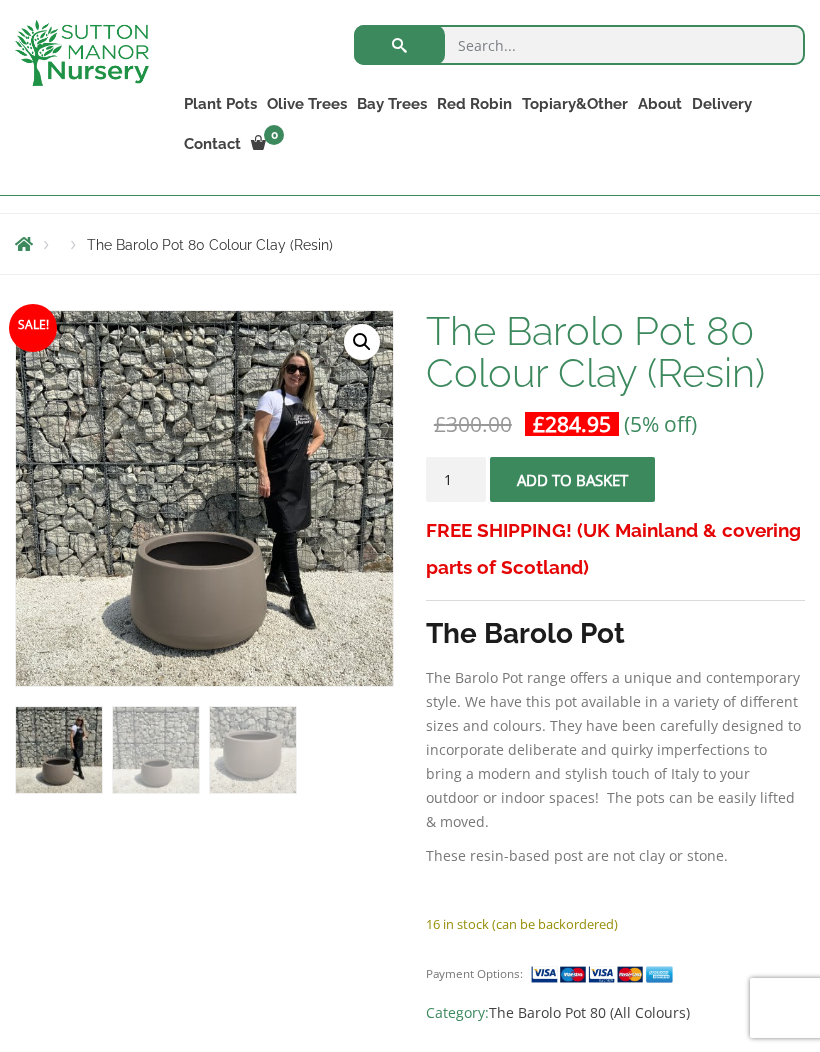 click at bounding box center (516, 811) 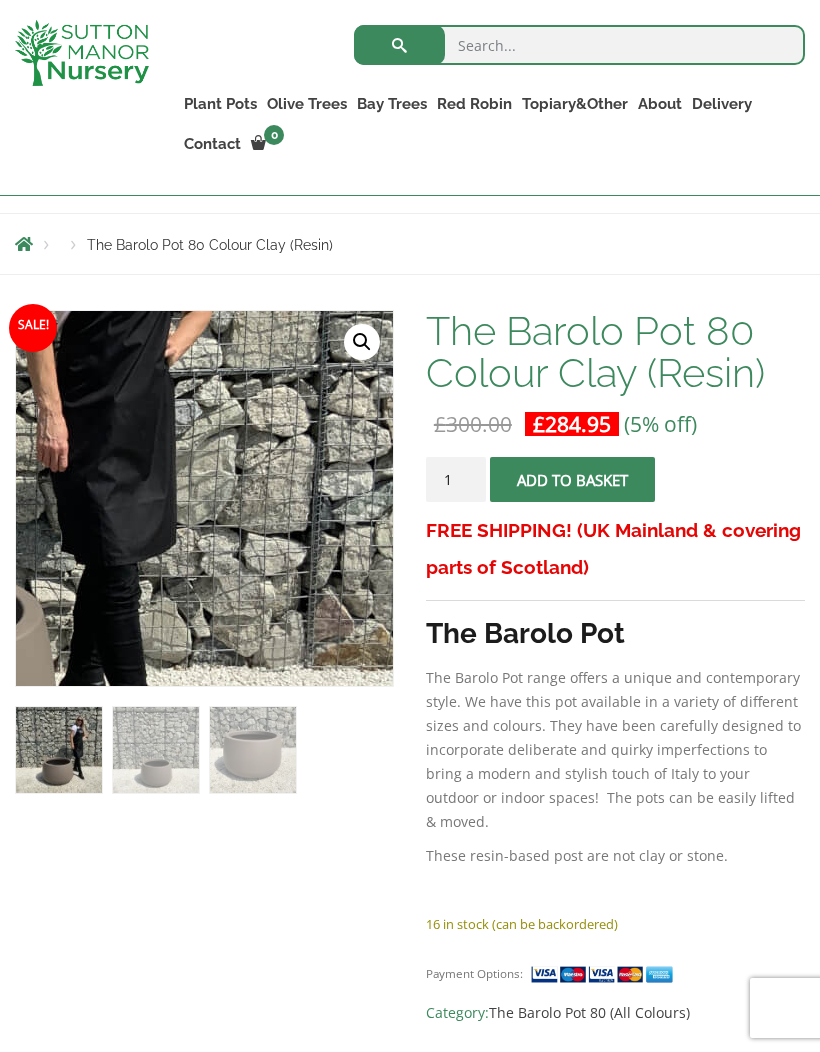 click at bounding box center (-106, 477) 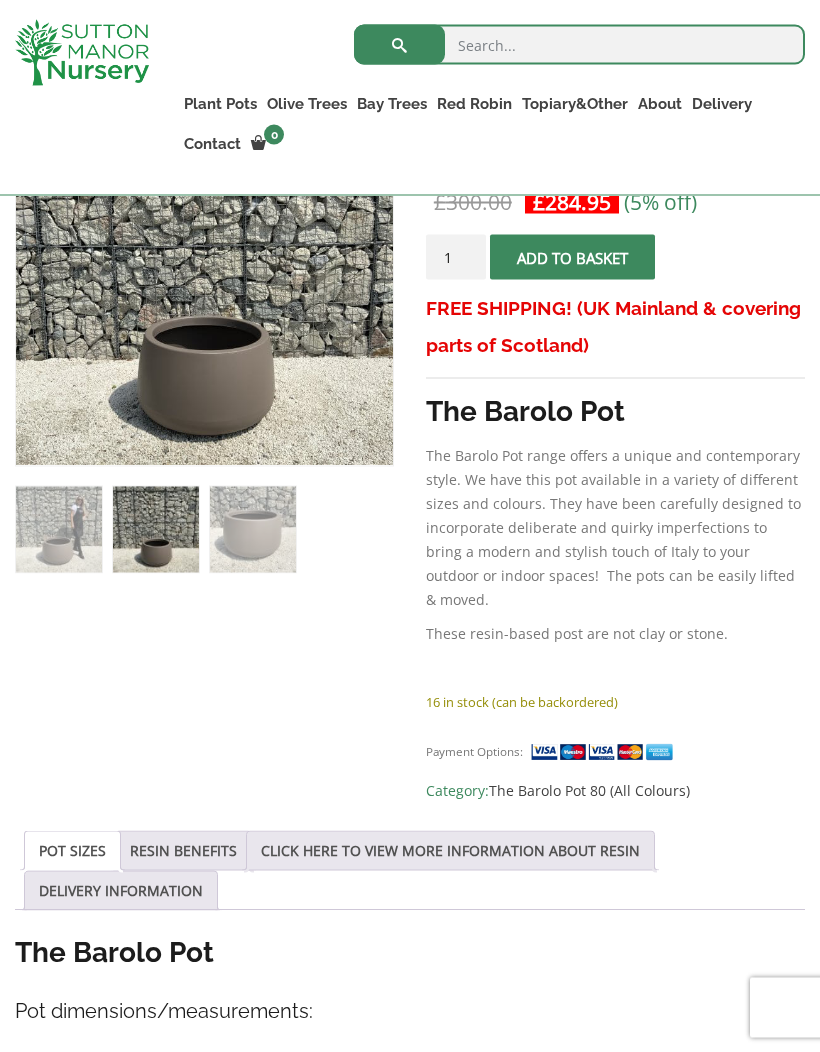 scroll, scrollTop: 454, scrollLeft: 0, axis: vertical 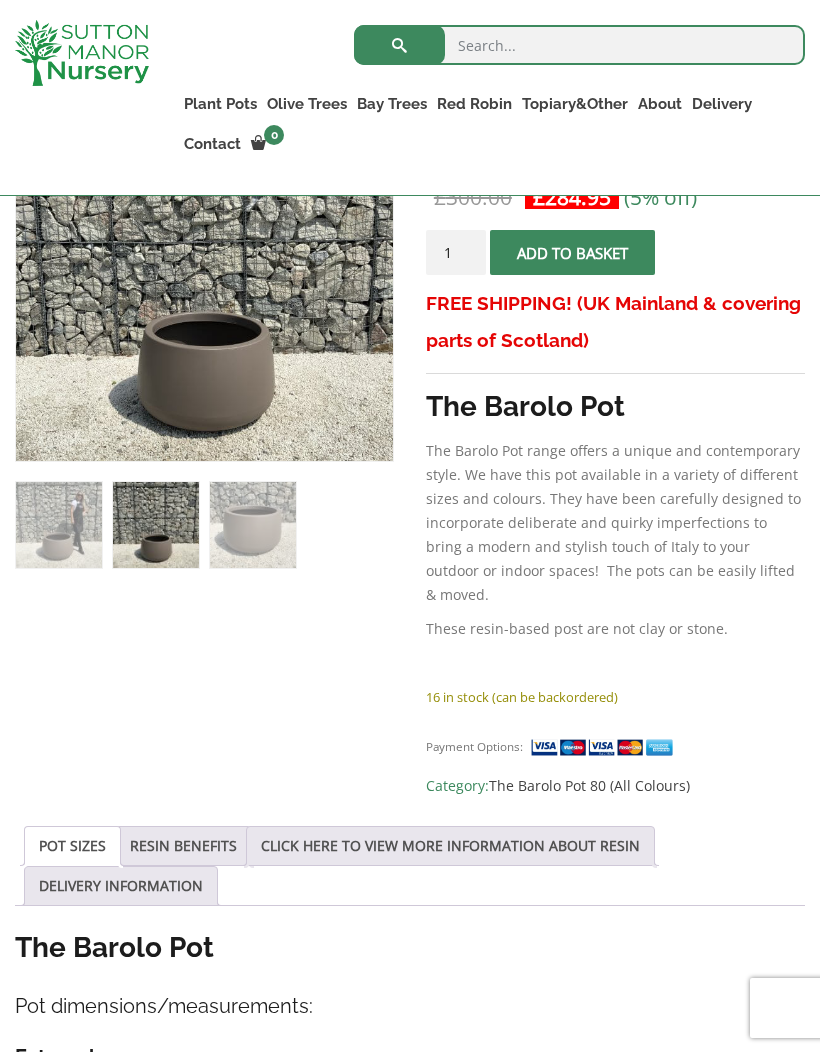 click on "RESIN BENEFITS" at bounding box center (183, 846) 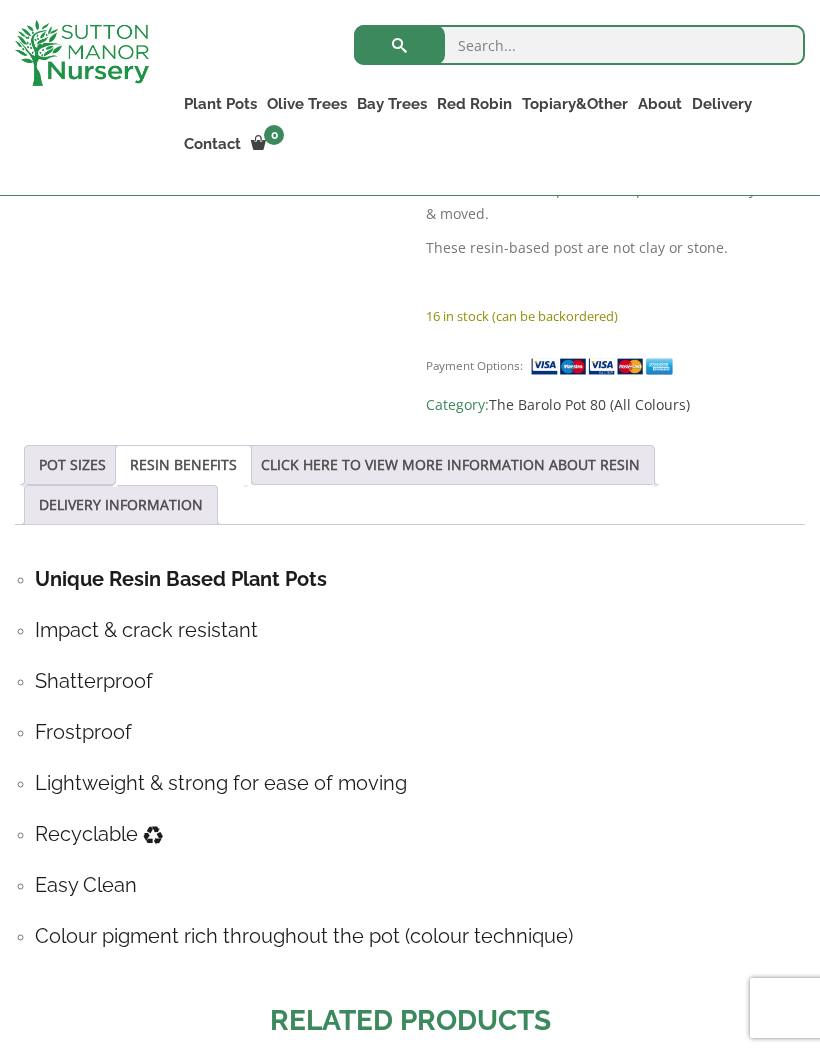 scroll, scrollTop: 794, scrollLeft: 0, axis: vertical 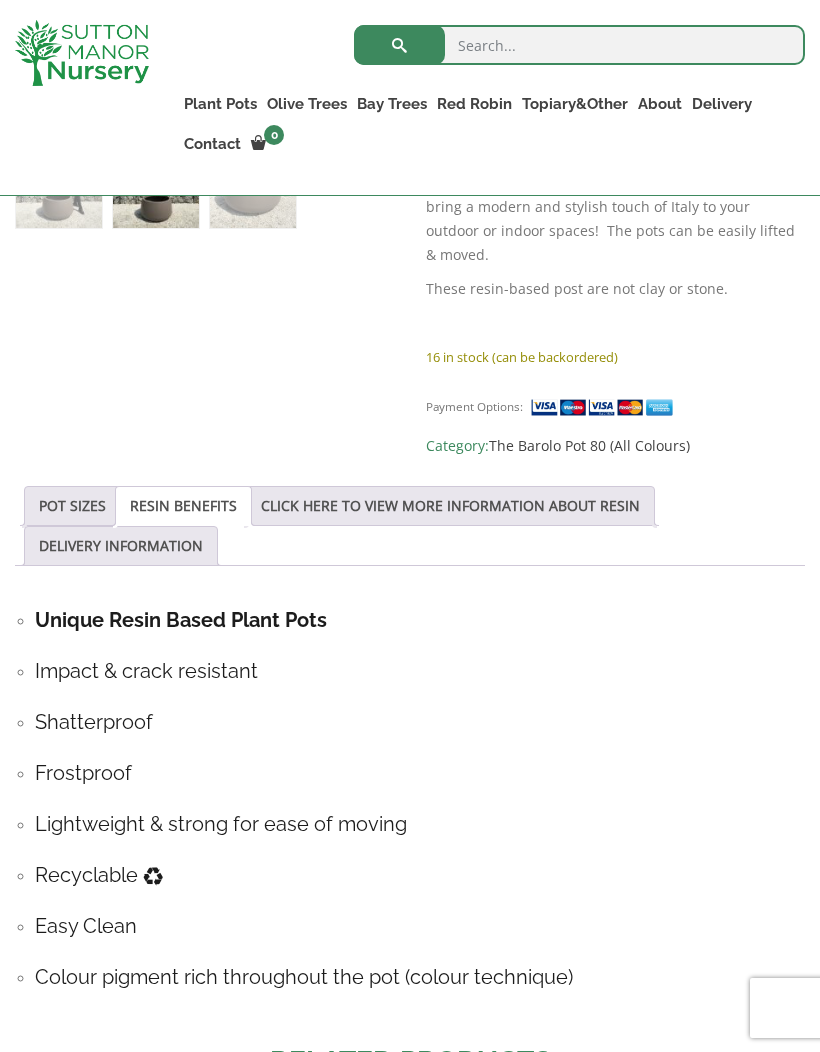 click on "POT SIZES" at bounding box center [72, 506] 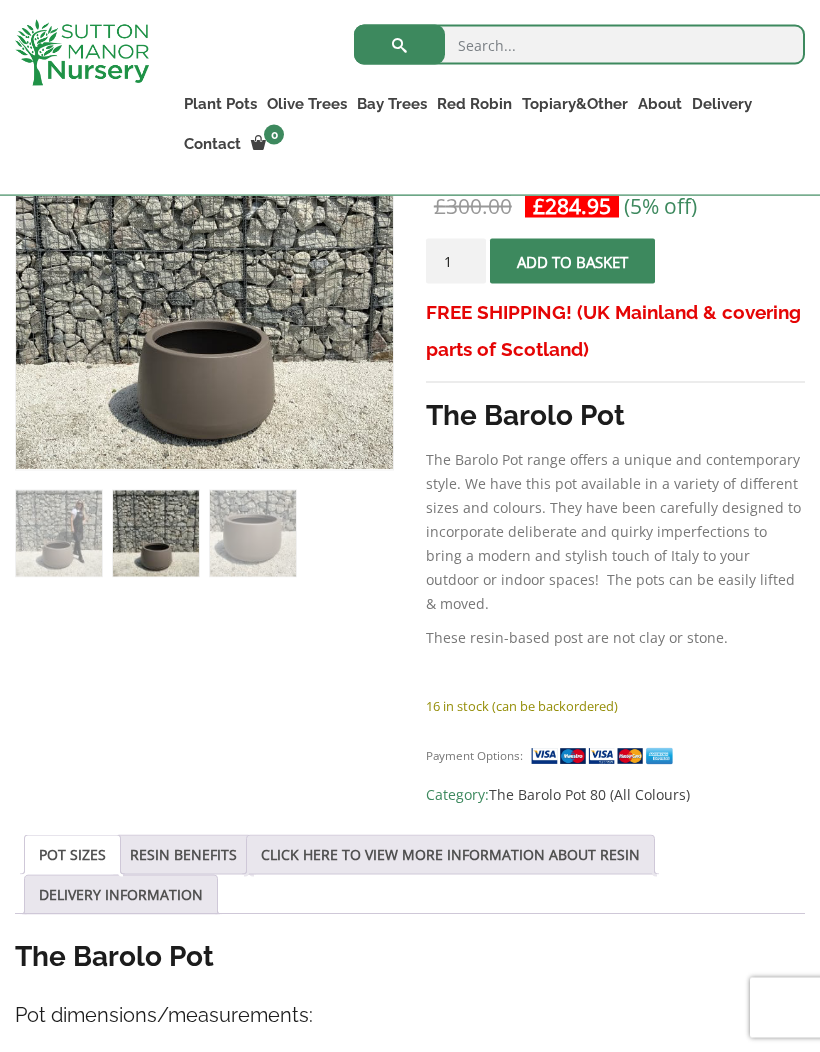 scroll, scrollTop: 446, scrollLeft: 0, axis: vertical 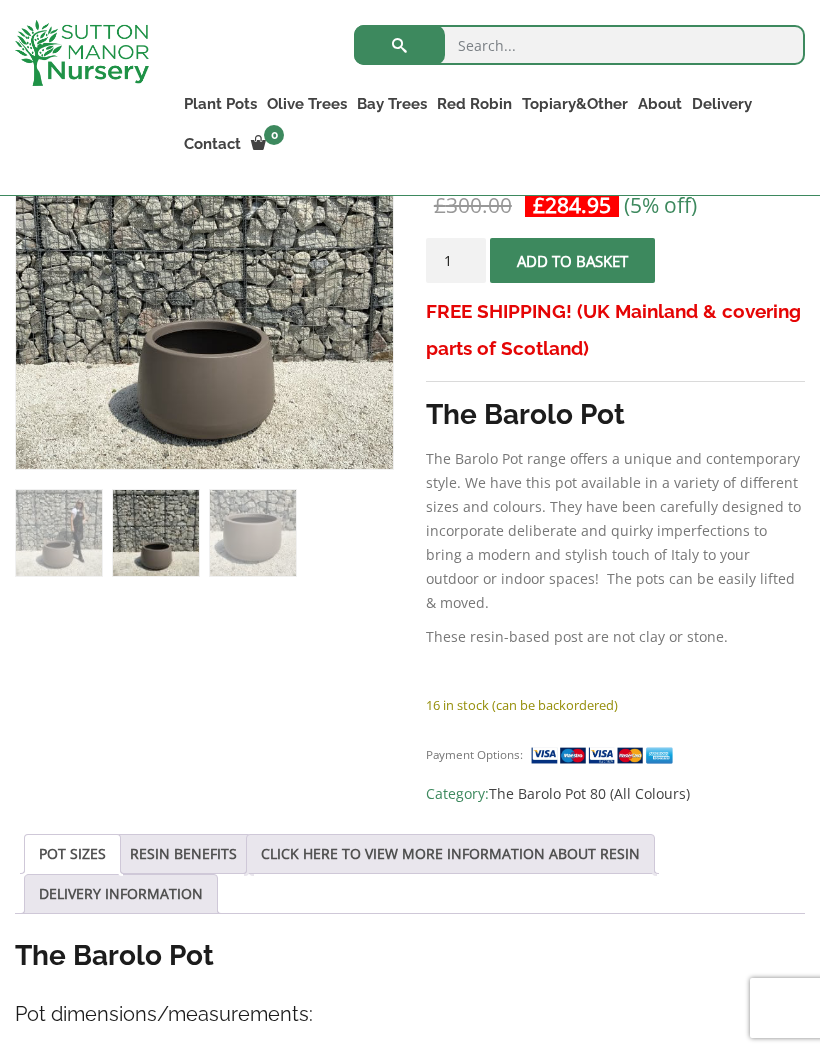 click on "Gnarled Patio Pot Olive Trees" at bounding box center [0, 0] 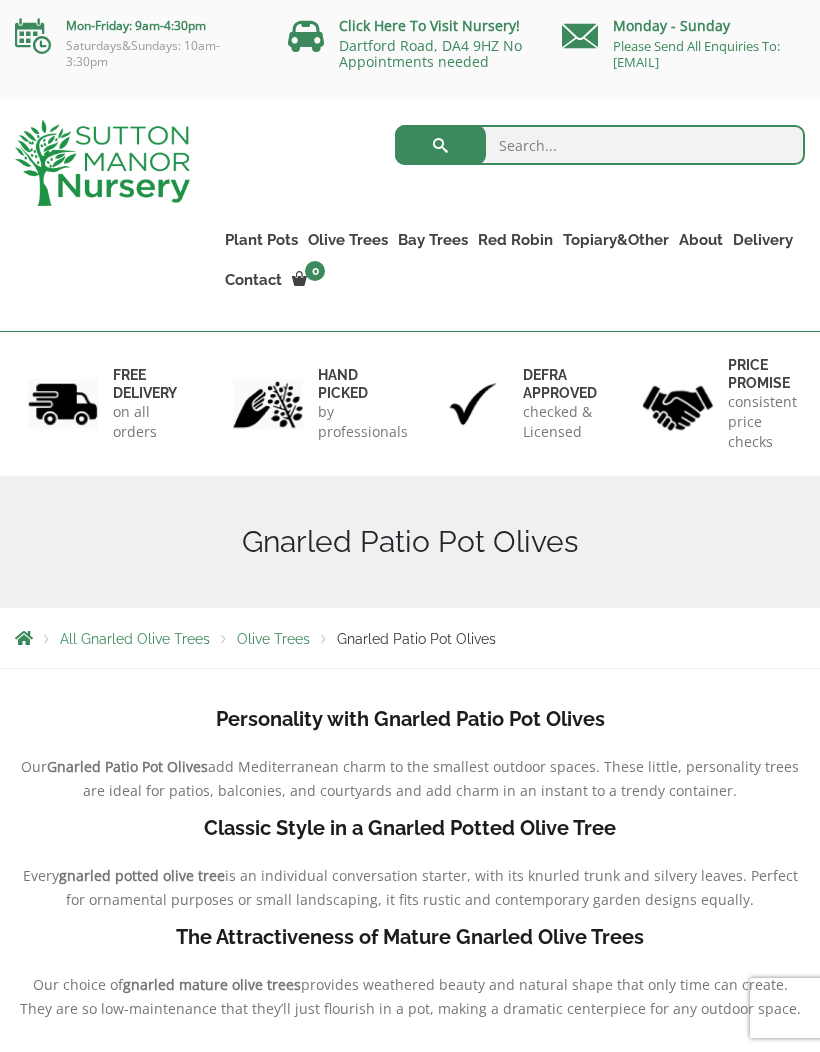 scroll, scrollTop: 0, scrollLeft: 0, axis: both 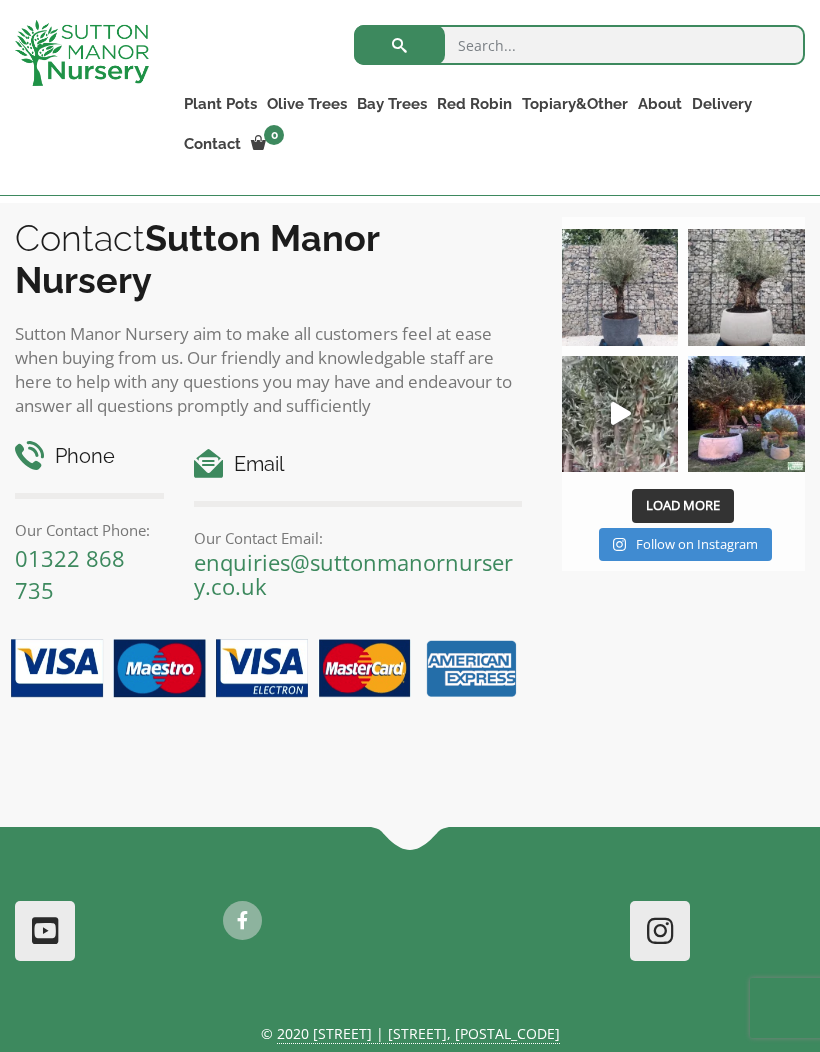 click at bounding box center (620, 287) 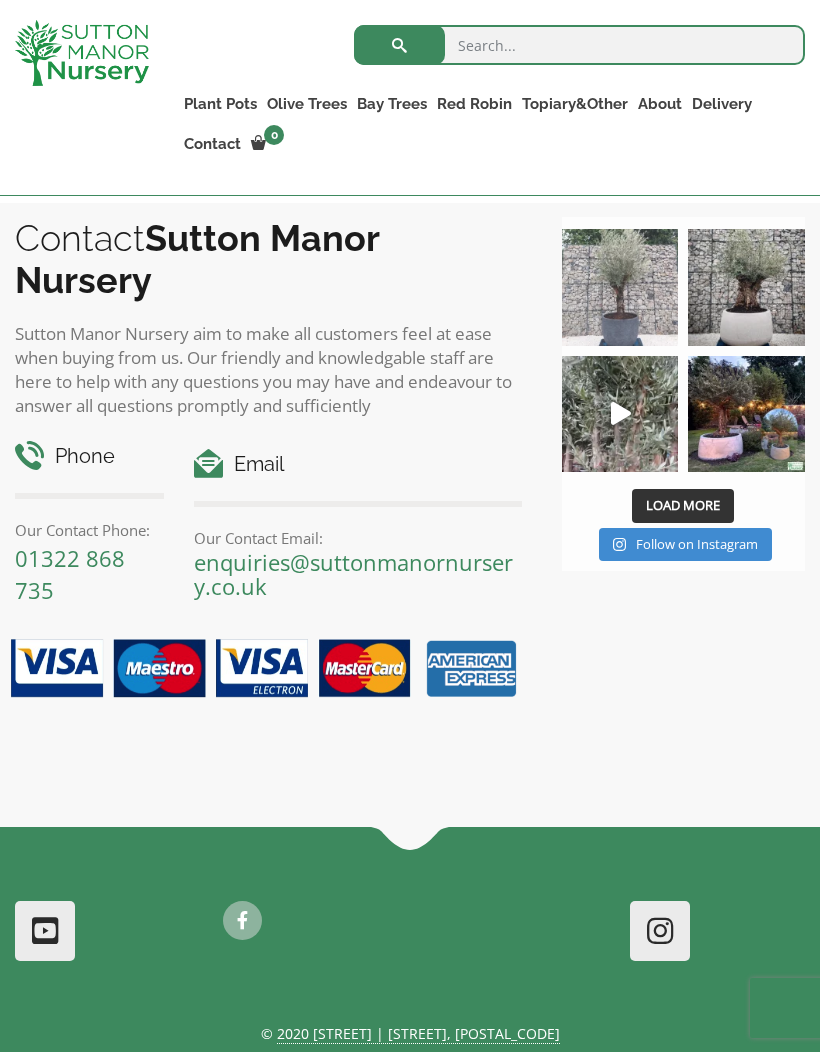 scroll, scrollTop: 1069, scrollLeft: 0, axis: vertical 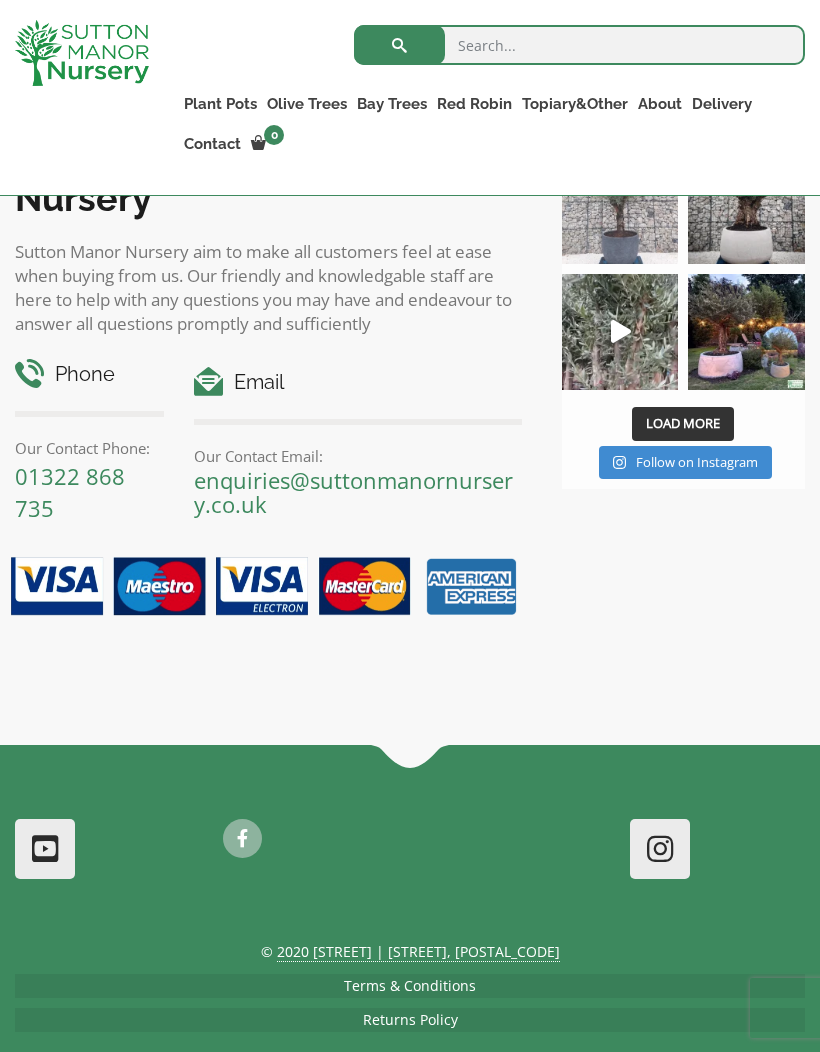 click at bounding box center (620, 205) 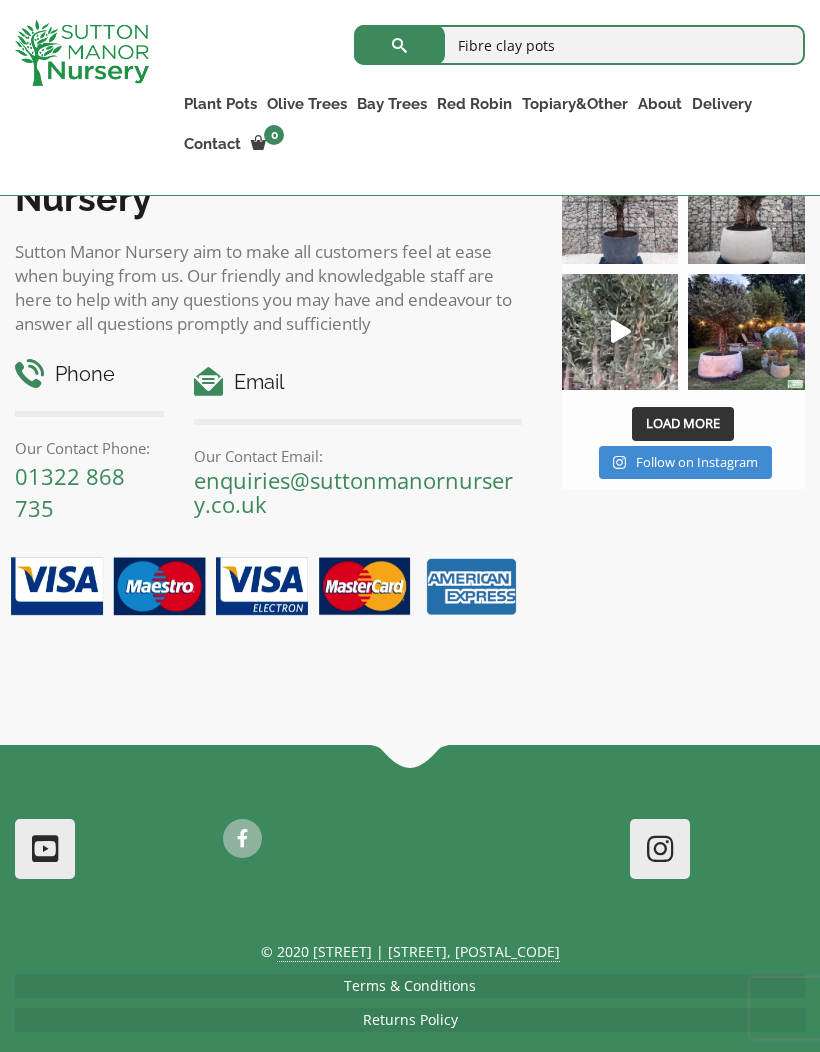 type on "Fibre clay pots" 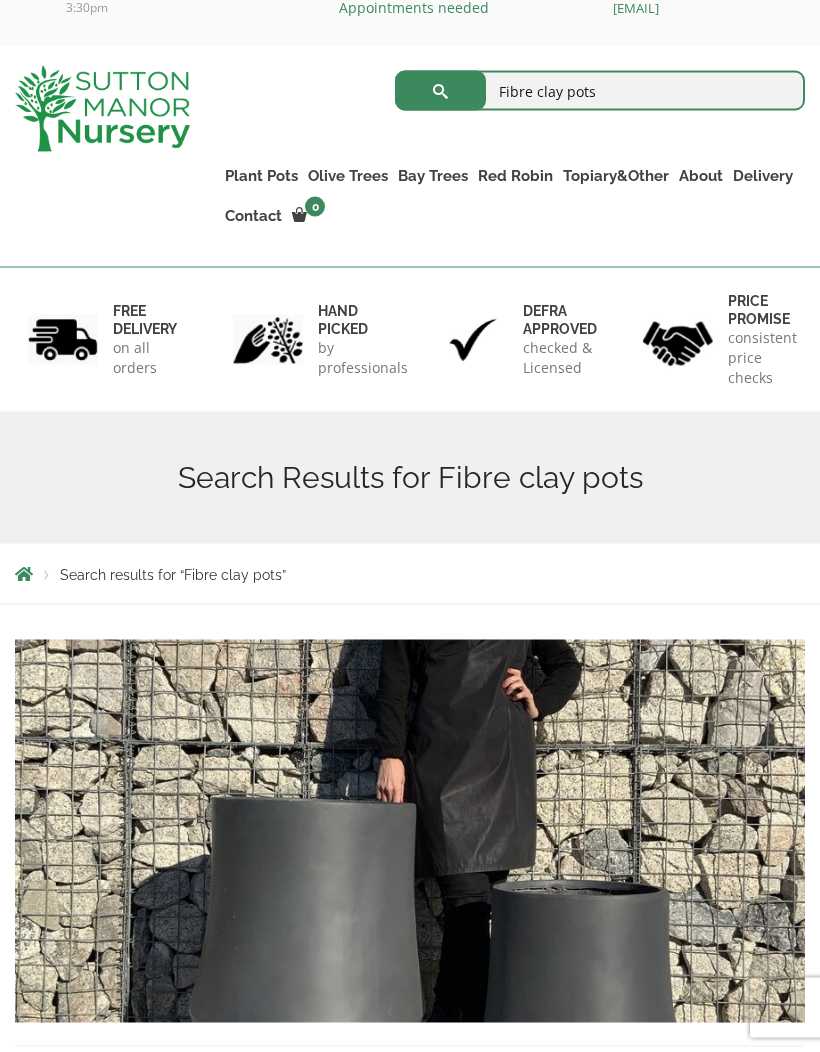 scroll, scrollTop: 167, scrollLeft: 0, axis: vertical 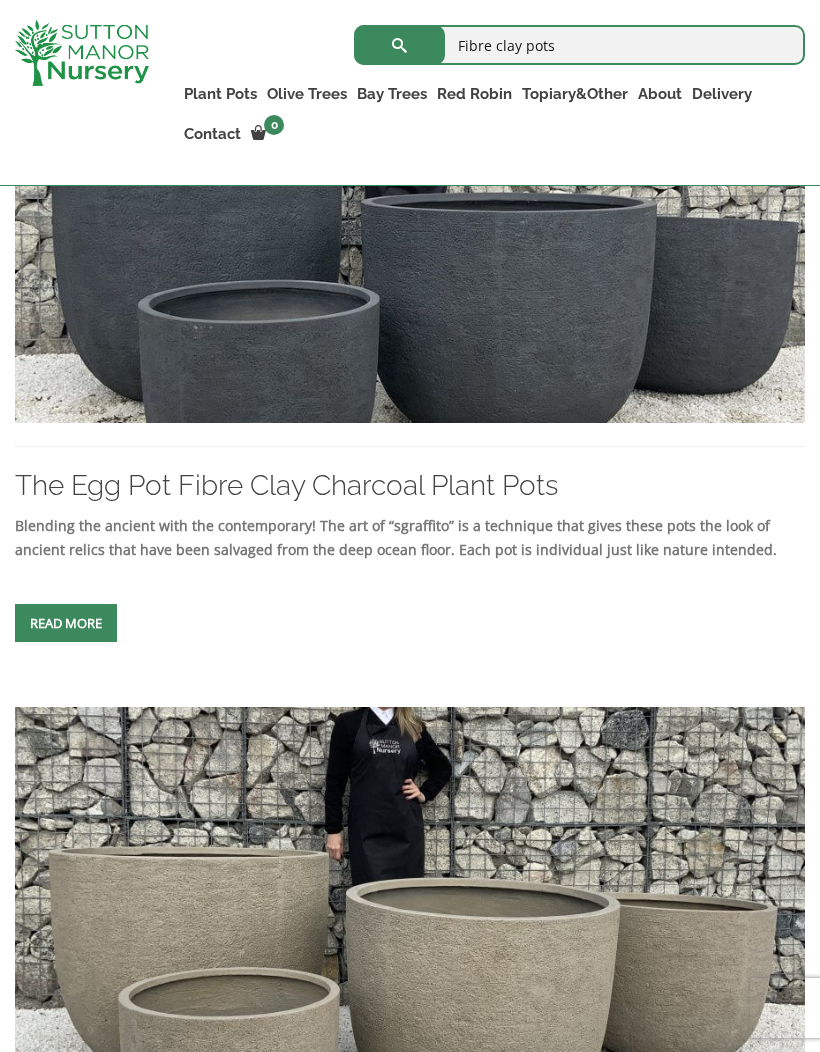 click on "Read more" at bounding box center (66, 623) 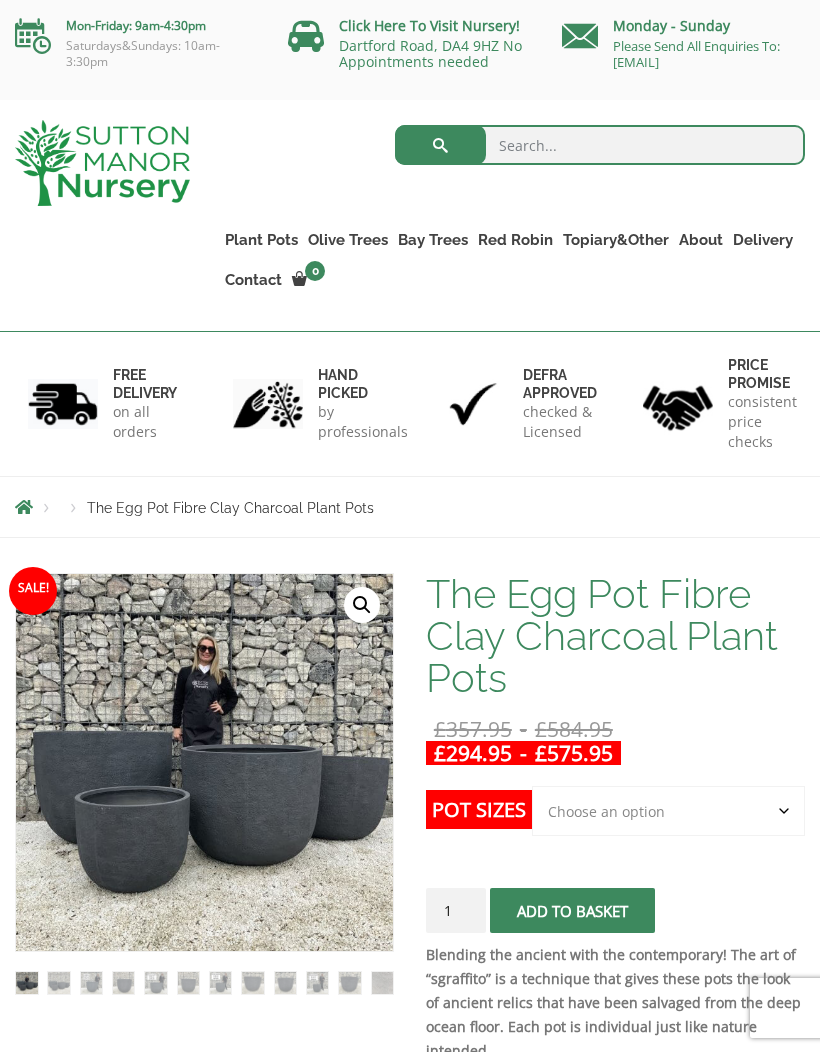 scroll, scrollTop: 0, scrollLeft: 0, axis: both 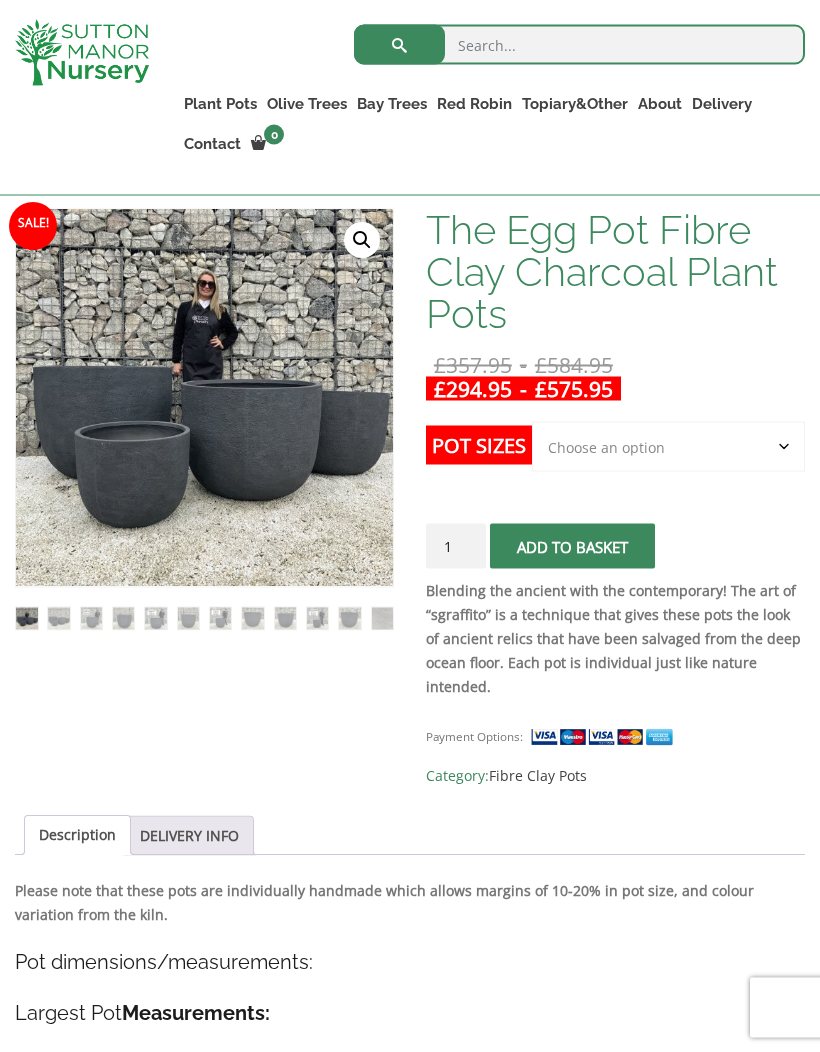 click on "Choose an option Click here to buy the 5th To Largest Pot In The Picture Click here to buy the 4th To Largest Pot In The Picture Click here to buy the 3rd To Largest Pot In The Picture Click here to buy the 2nd To Largest Pot In The Picture Click here to buy The Largest Pot In The Picture" 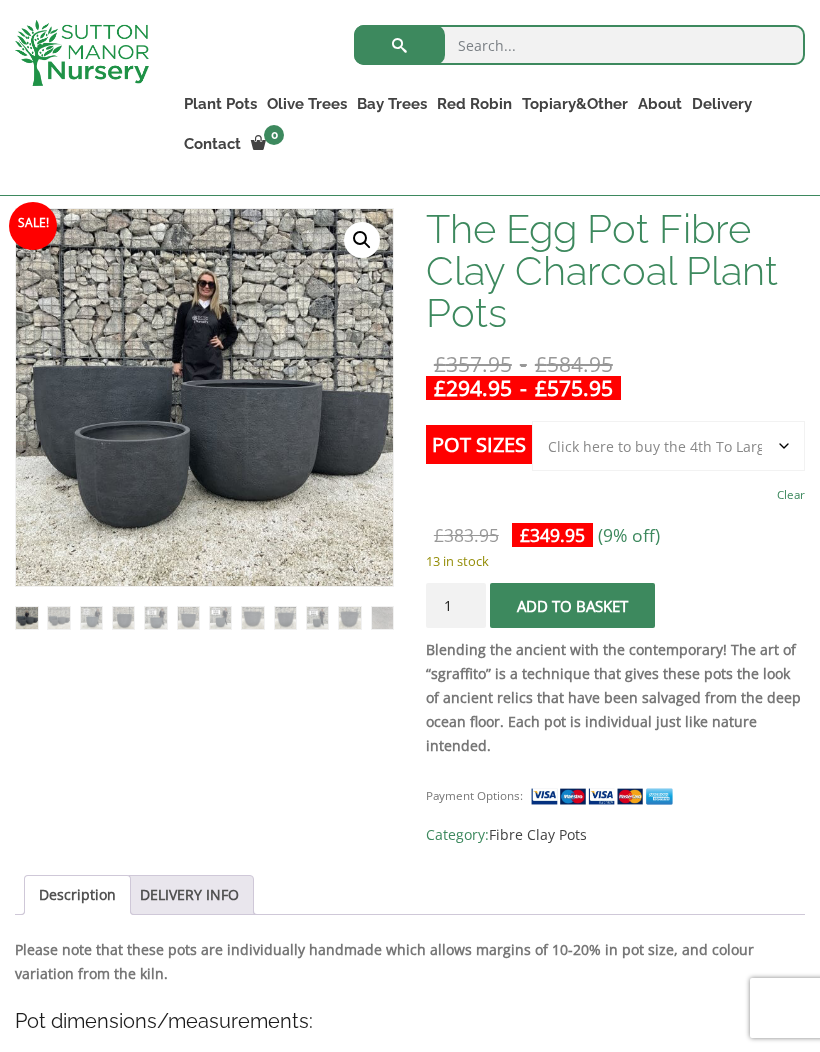 click on "Choose an option Click here to buy the 5th To Largest Pot In The Picture Click here to buy the 4th To Largest Pot In The Picture Click here to buy the 3rd To Largest Pot In The Picture Click here to buy the 2nd To Largest Pot In The Picture Click here to buy The Largest Pot In The Picture" 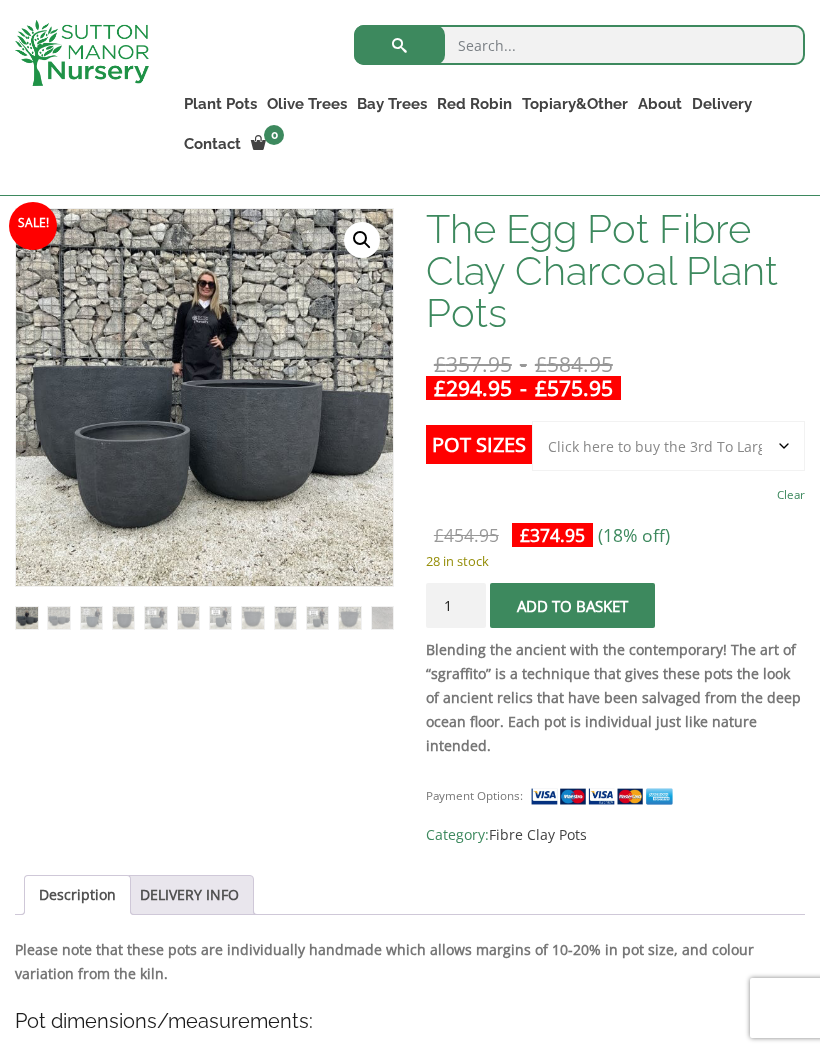 click on "Choose an option Click here to buy the 5th To Largest Pot In The Picture Click here to buy the 4th To Largest Pot In The Picture Click here to buy the 3rd To Largest Pot In The Picture Click here to buy the 2nd To Largest Pot In The Picture Click here to buy The Largest Pot In The Picture" 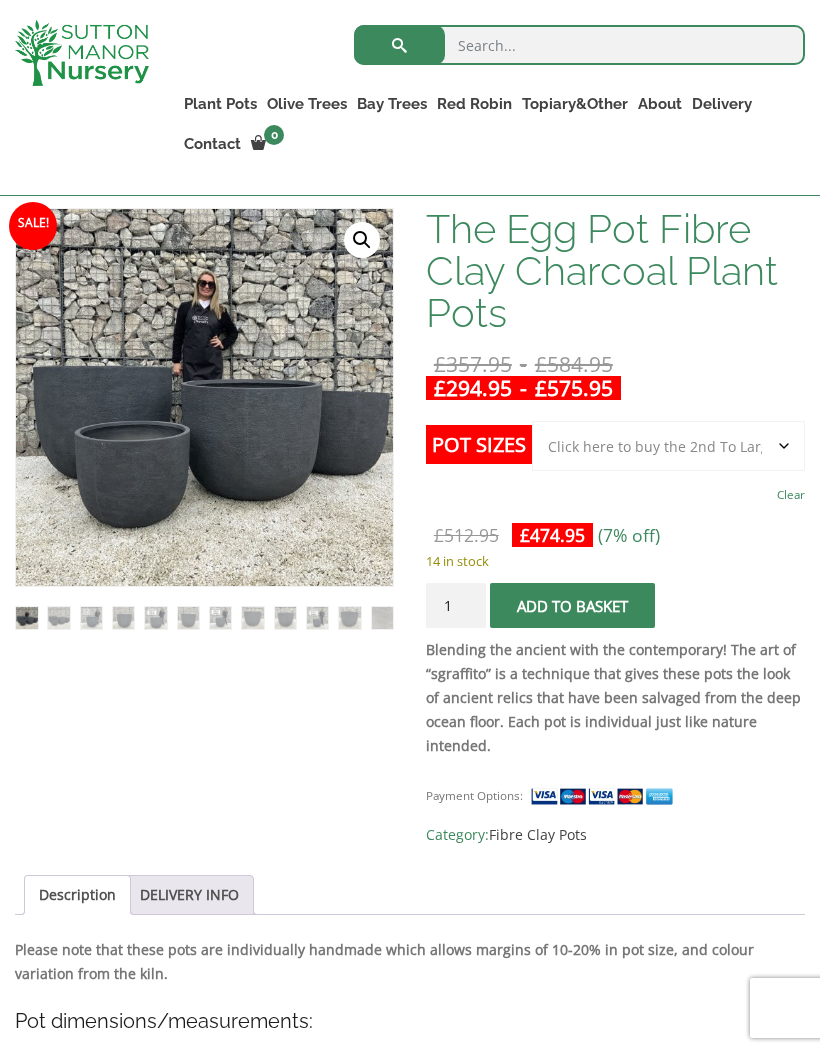 click on "Choose an option Click here to buy the 5th To Largest Pot In The Picture Click here to buy the 4th To Largest Pot In The Picture Click here to buy the 3rd To Largest Pot In The Picture Click here to buy the 2nd To Largest Pot In The Picture Click here to buy The Largest Pot In The Picture" 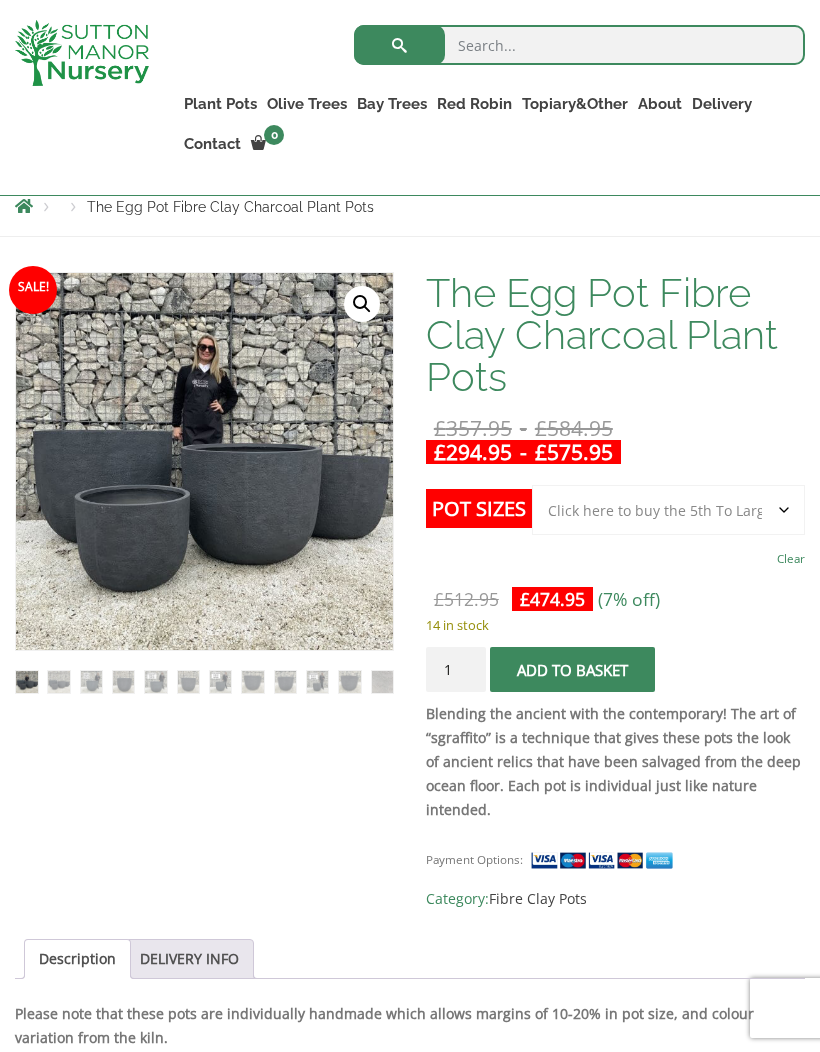 scroll, scrollTop: 265, scrollLeft: 82, axis: both 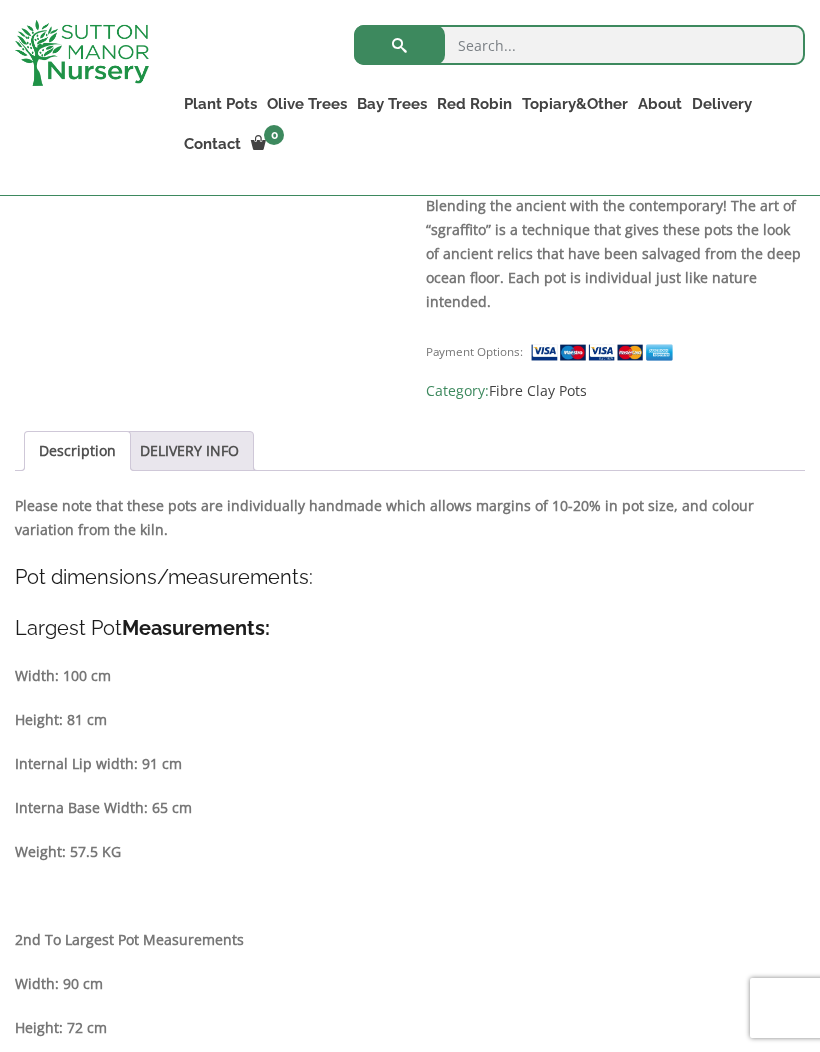 click on "Description" at bounding box center [77, 451] 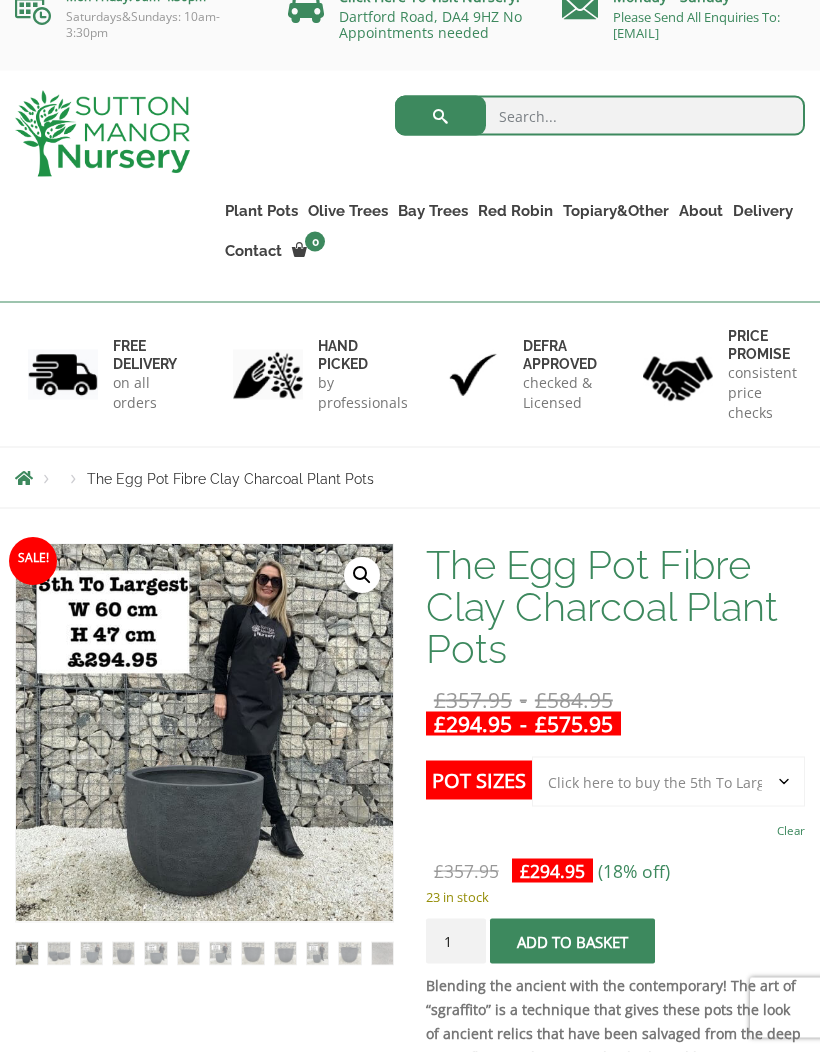 scroll, scrollTop: 0, scrollLeft: 0, axis: both 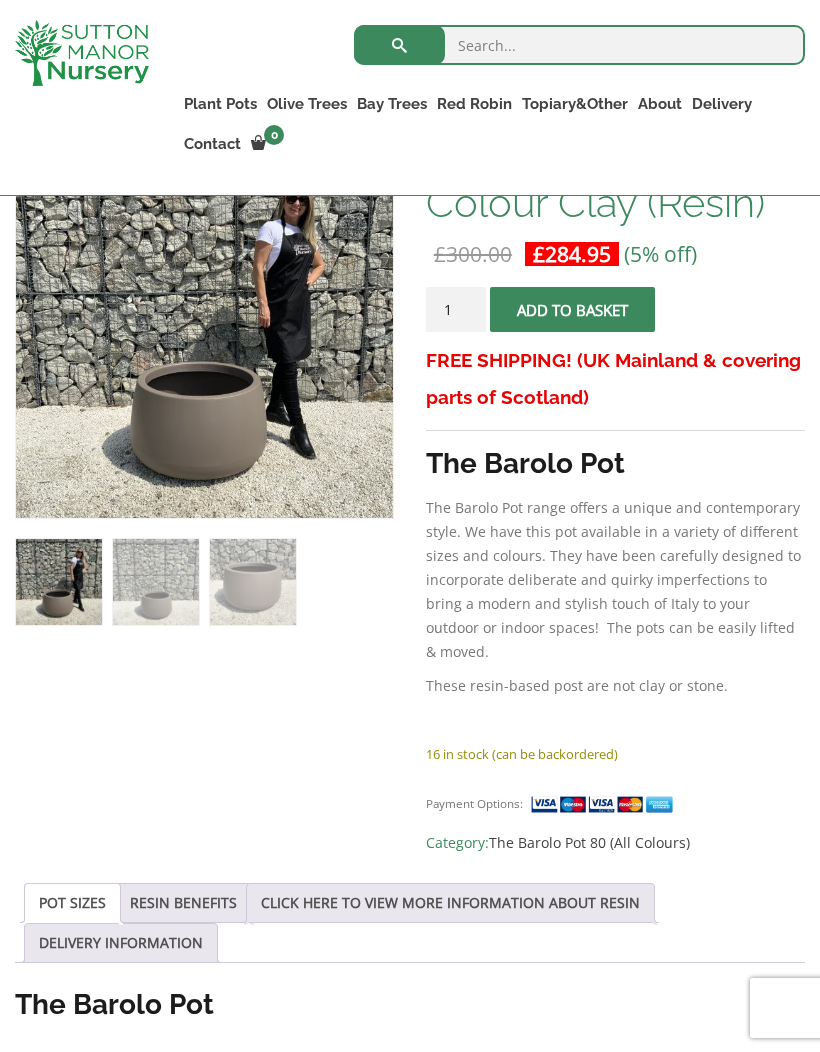 click on "CLICK HERE TO VIEW MORE INFORMATION ABOUT RESIN" at bounding box center (450, 903) 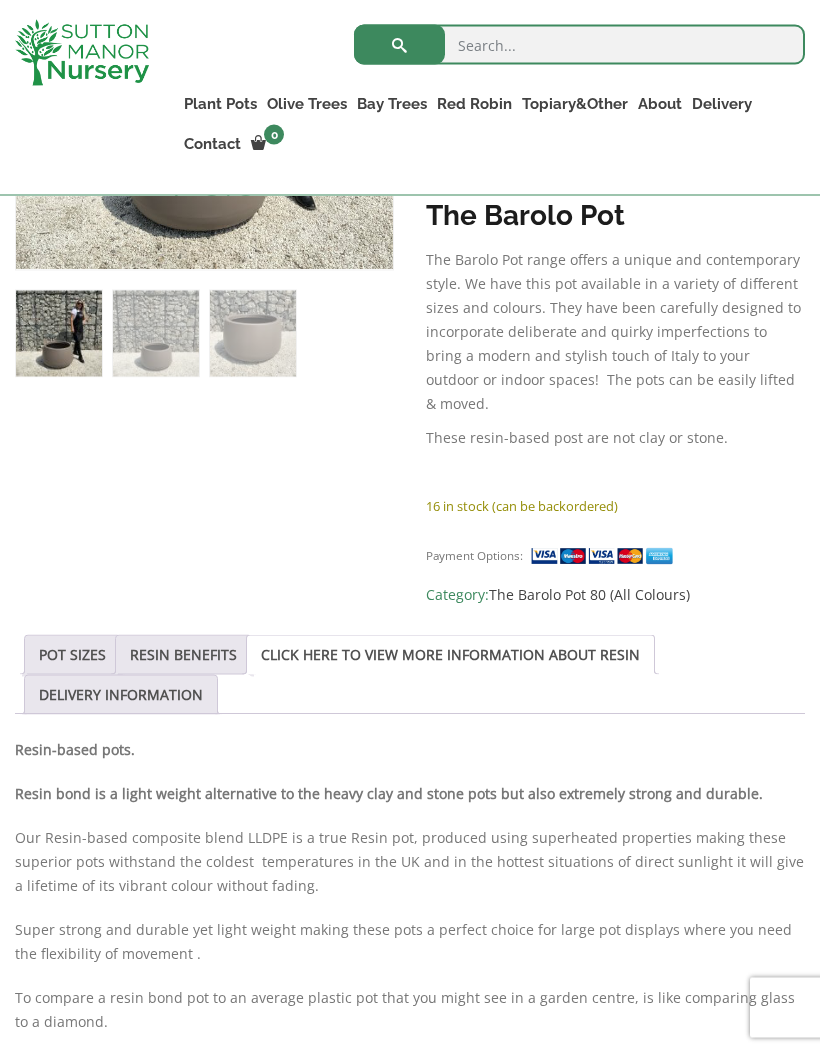 scroll, scrollTop: 656, scrollLeft: 0, axis: vertical 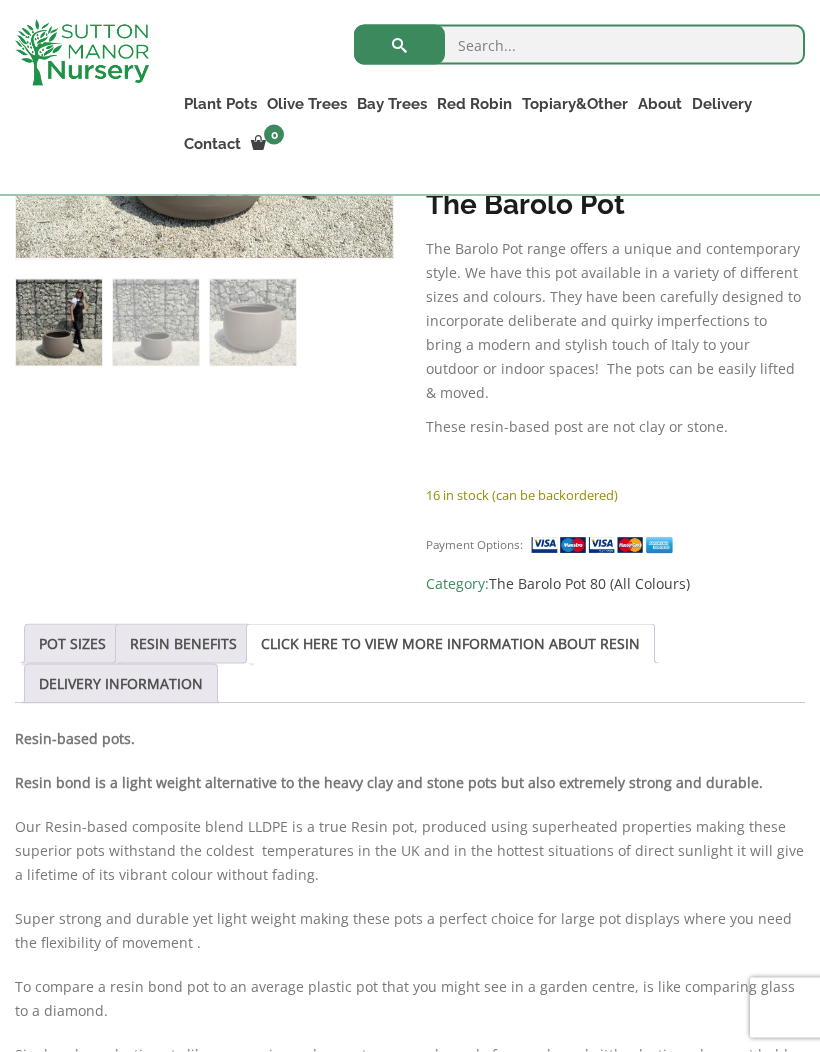 click on "POT SIZES" at bounding box center [72, 644] 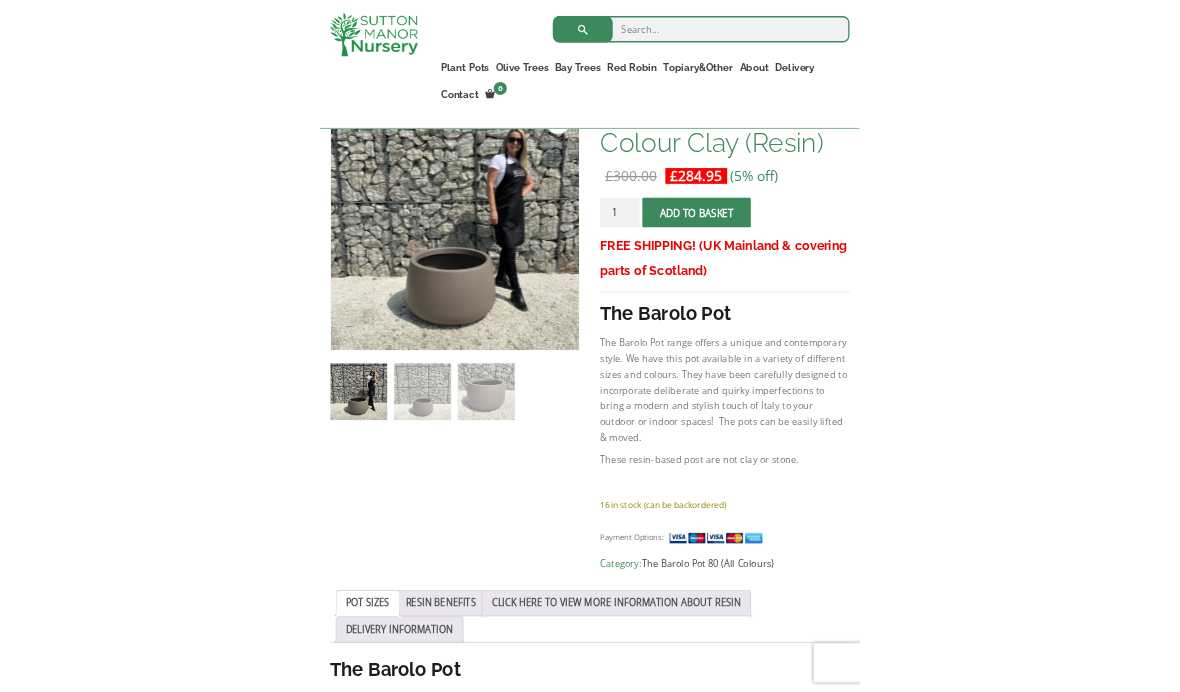 scroll, scrollTop: 382, scrollLeft: 0, axis: vertical 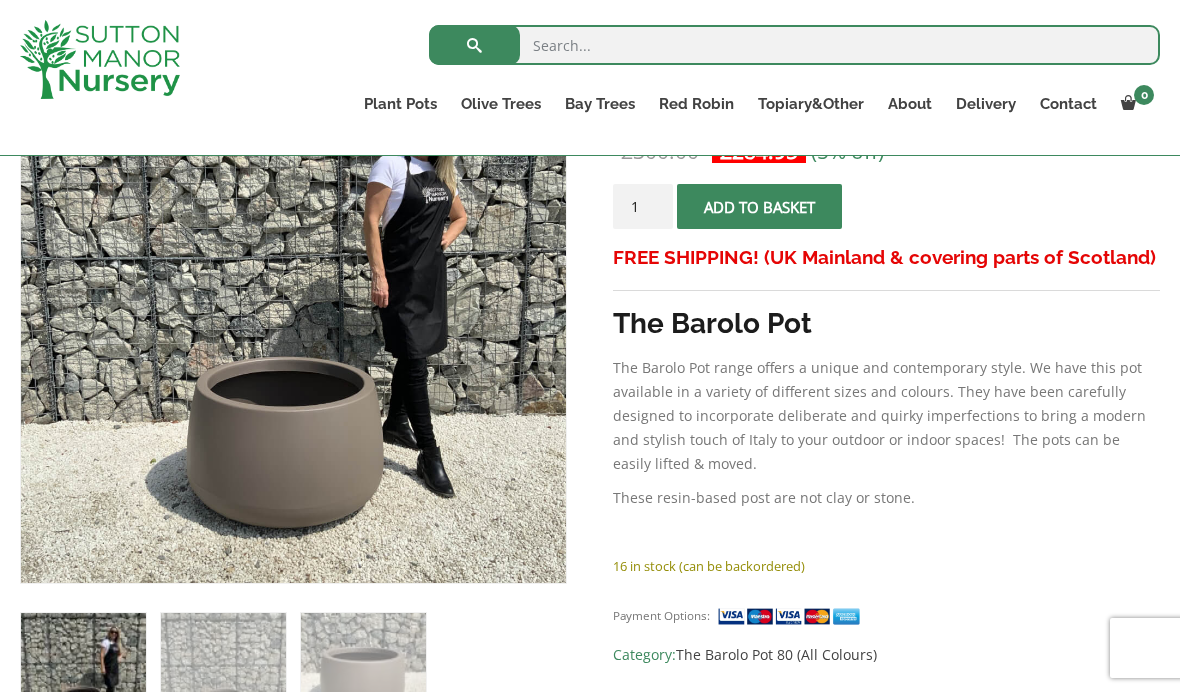 click on "The Barolo Pot 80 Colour Clay (Resin) £ 300.00   Original price was: £300.00. £ 284.95 Current price is: £284.95.   (5% off)
FREE SHIPPING! (UK Mainland & covering parts of Scotland)
The Barolo Pot
The Barolo Pot range offers a unique and contemporary style. We have this pot available in a variety of different sizes and colours. They have been carefully designed to incorporate deliberate and quirky imperfections to bring a modern and stylish touch of Italy to your outdoor or indoor spaces!  The pots can be easily lifted & moved.
These resin-based post are not clay or stone.
16 in stock (can be backordered)
The Barolo Pot 80 Colour Clay (Resin) quantity
1
Add to basket
Payment Options:
Category:  The Barolo Pot 80 (All Colours)" at bounding box center [886, 352] 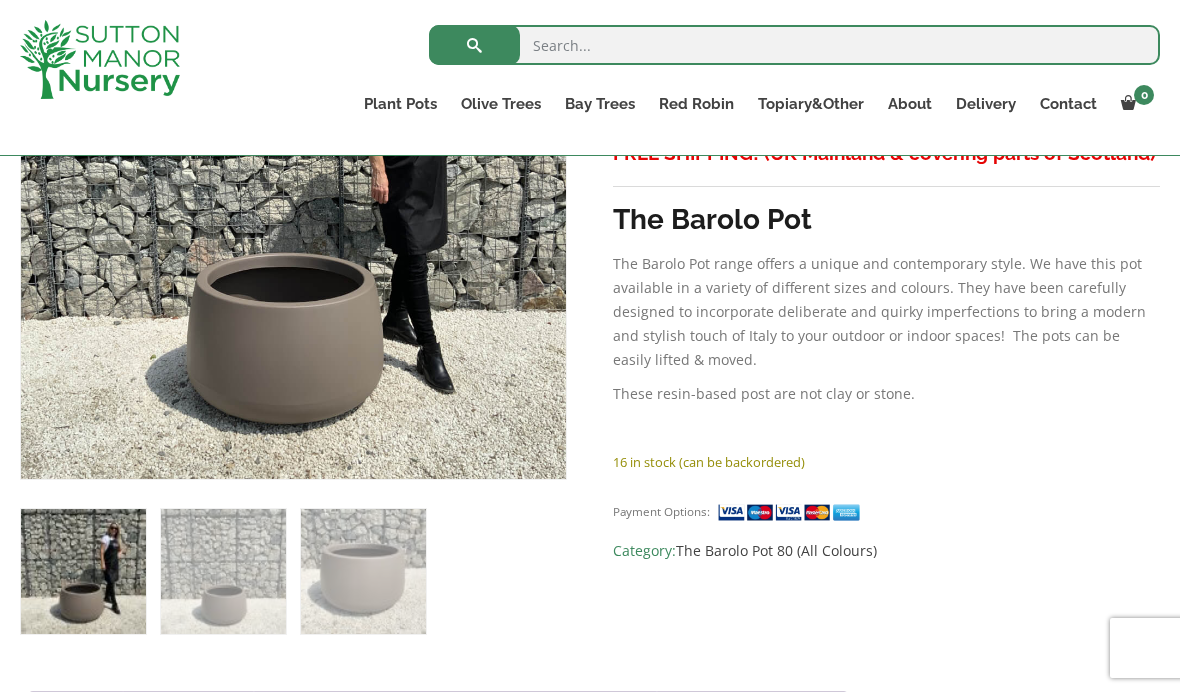 scroll, scrollTop: 546, scrollLeft: 0, axis: vertical 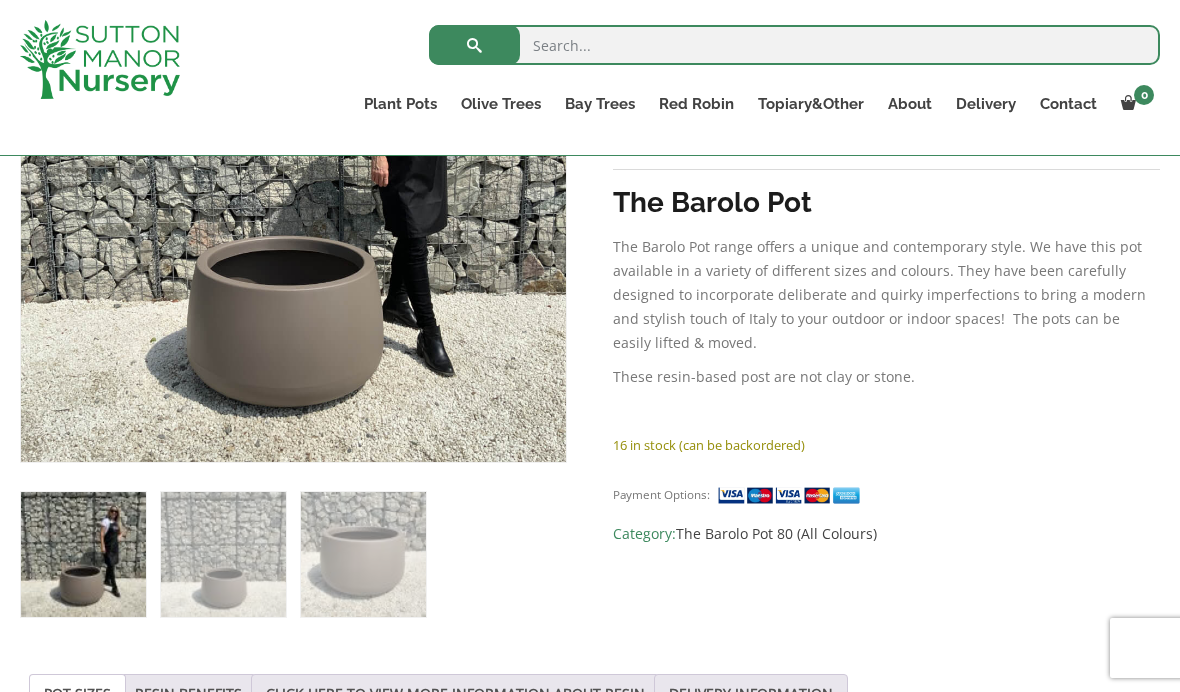 click on "Contact" at bounding box center [1068, 104] 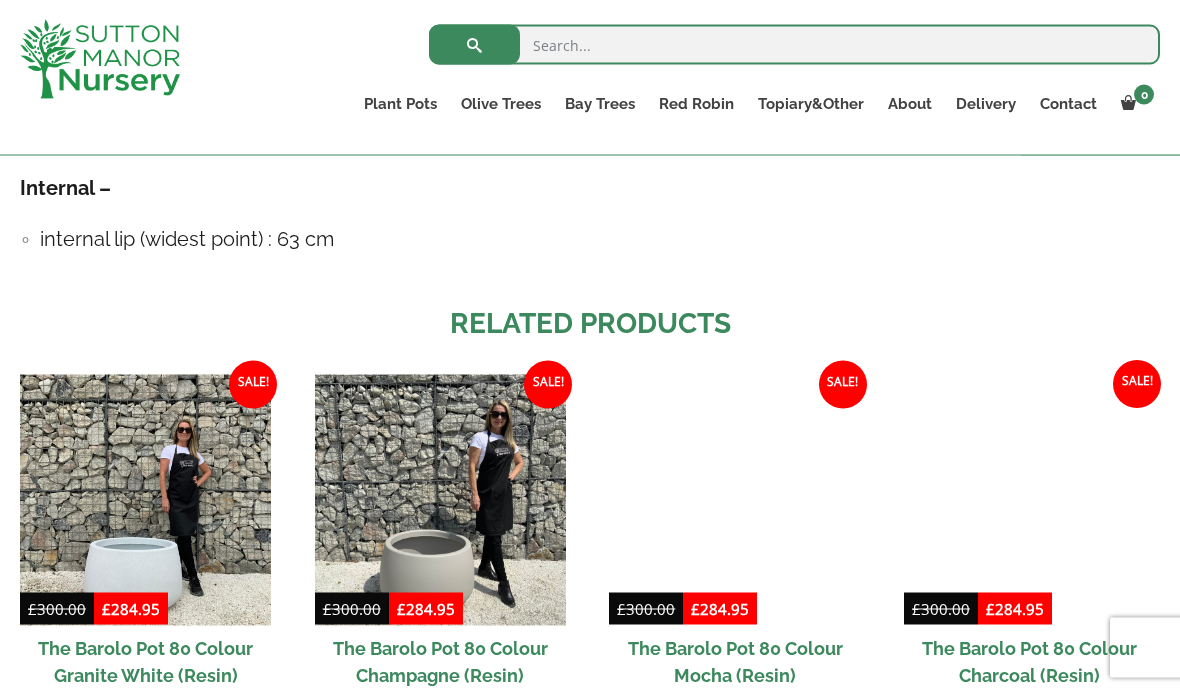 scroll, scrollTop: 1429, scrollLeft: 0, axis: vertical 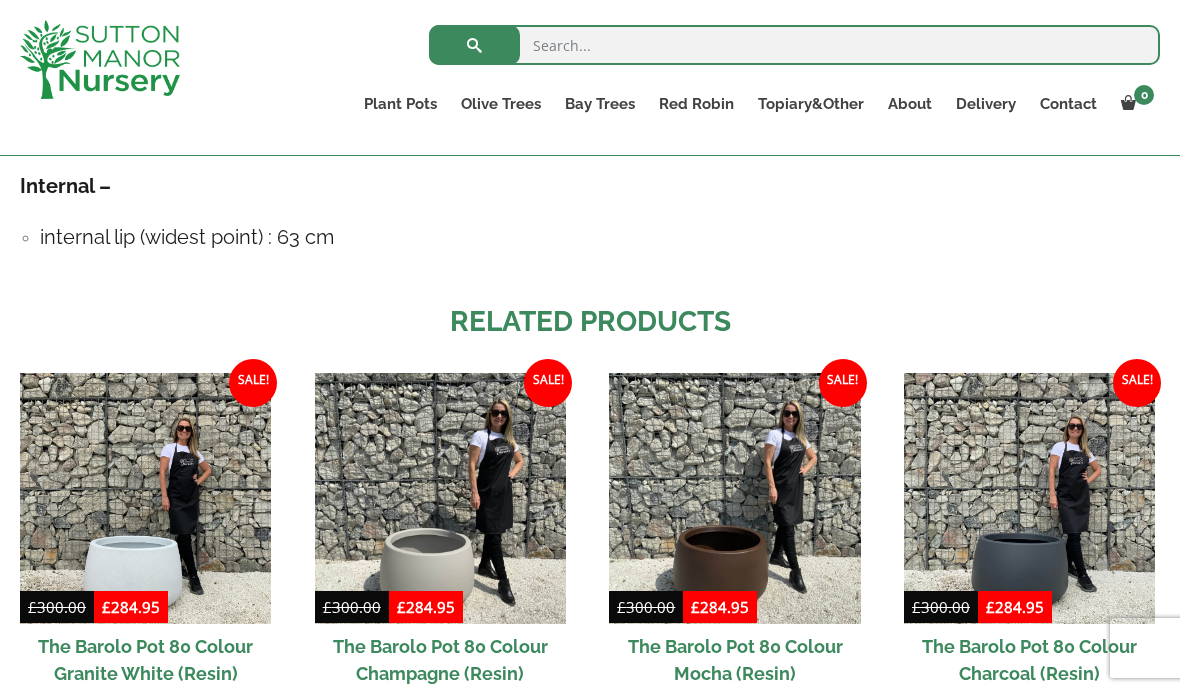 click at bounding box center (440, 498) 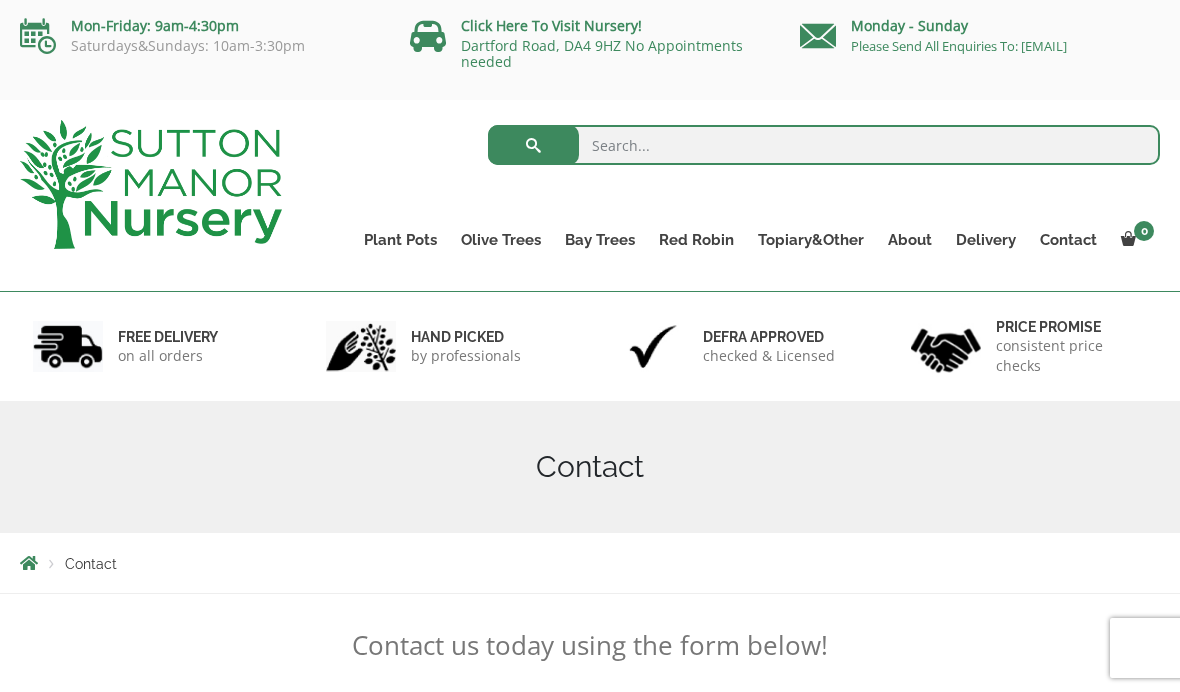 scroll, scrollTop: 0, scrollLeft: 0, axis: both 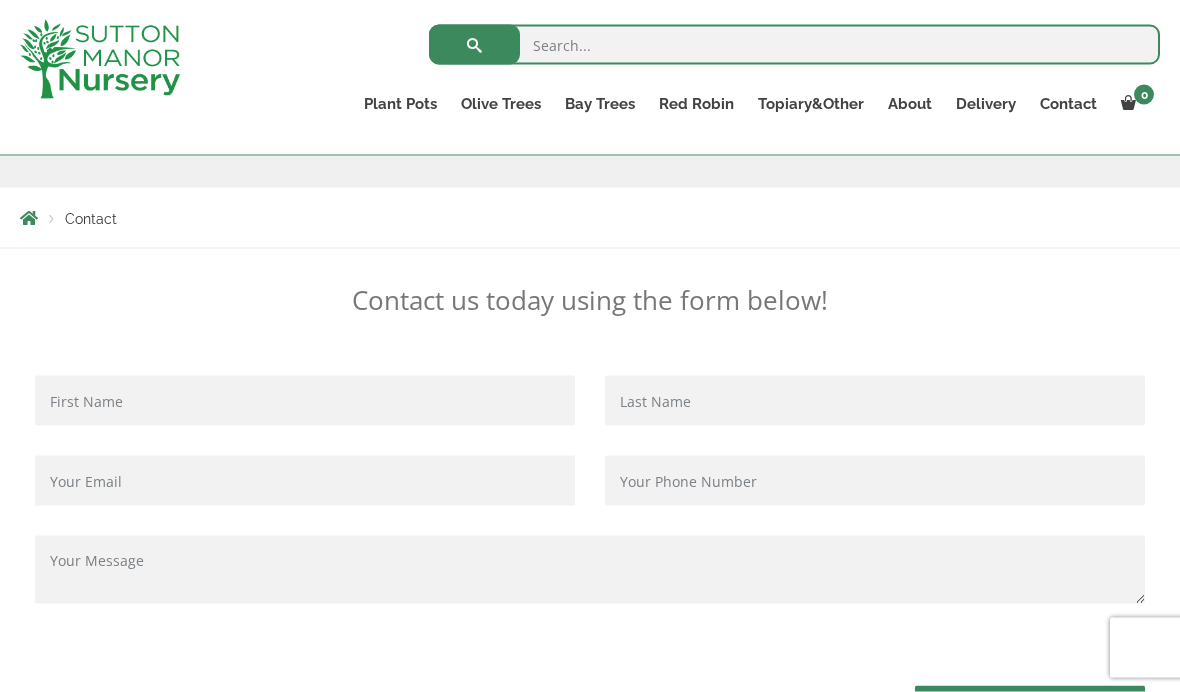 click at bounding box center (305, 401) 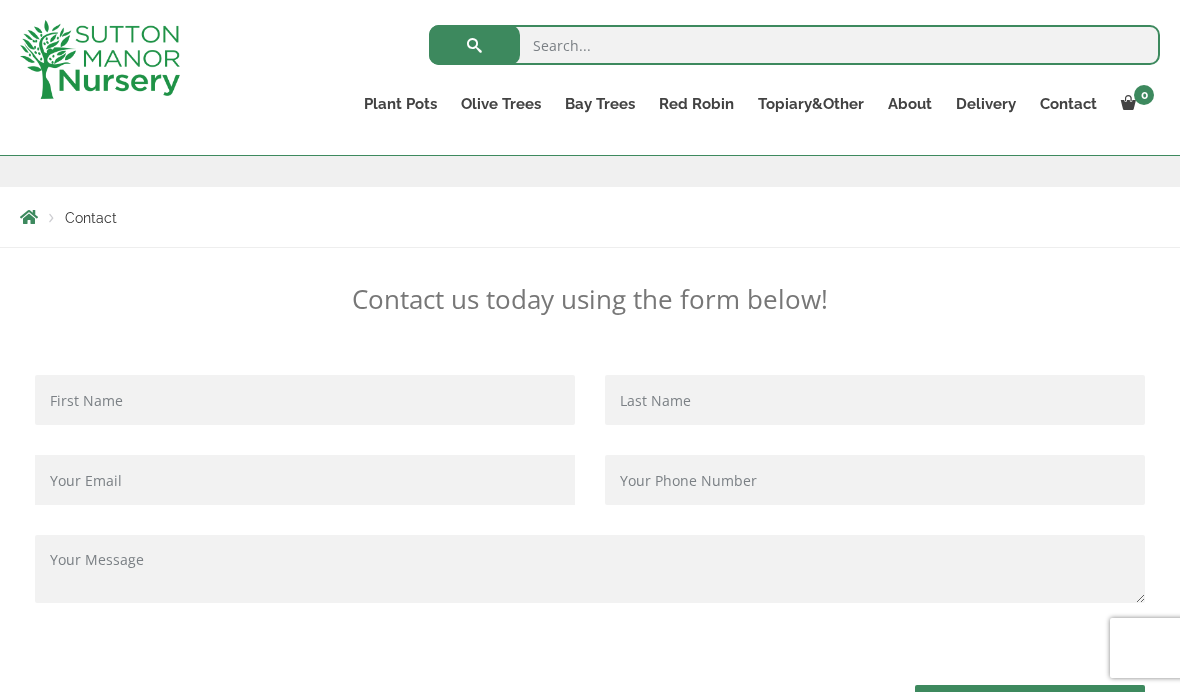 scroll, scrollTop: 309, scrollLeft: 0, axis: vertical 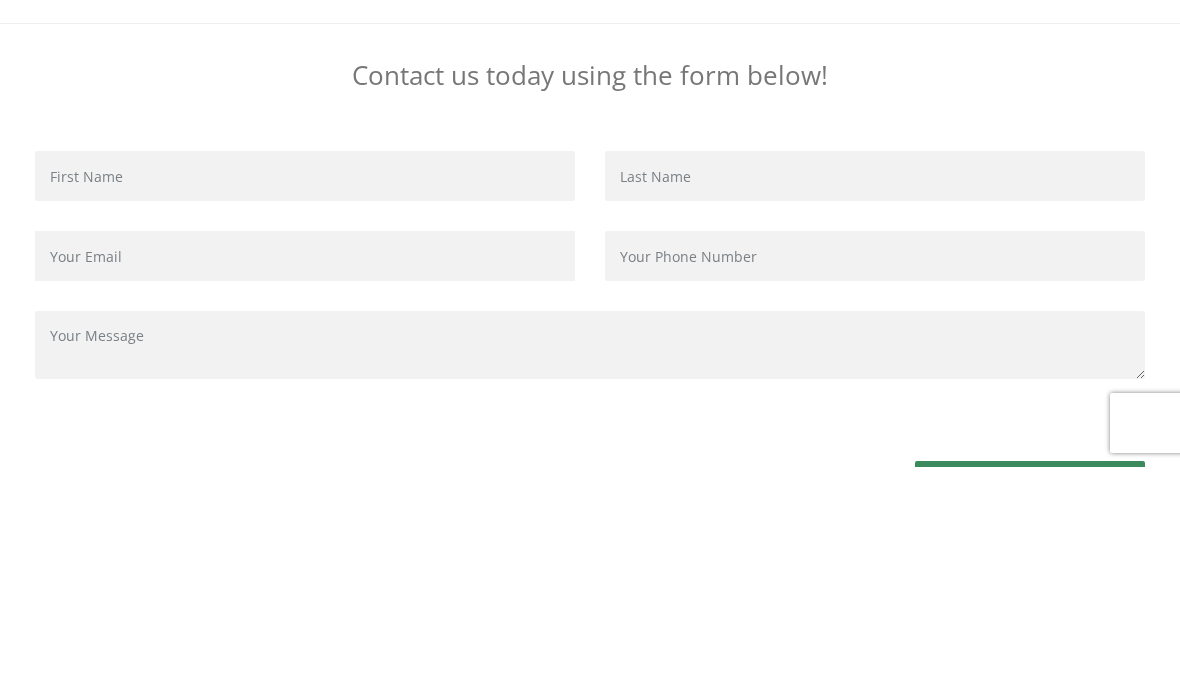 type on "[FIRST]  [LAST]" 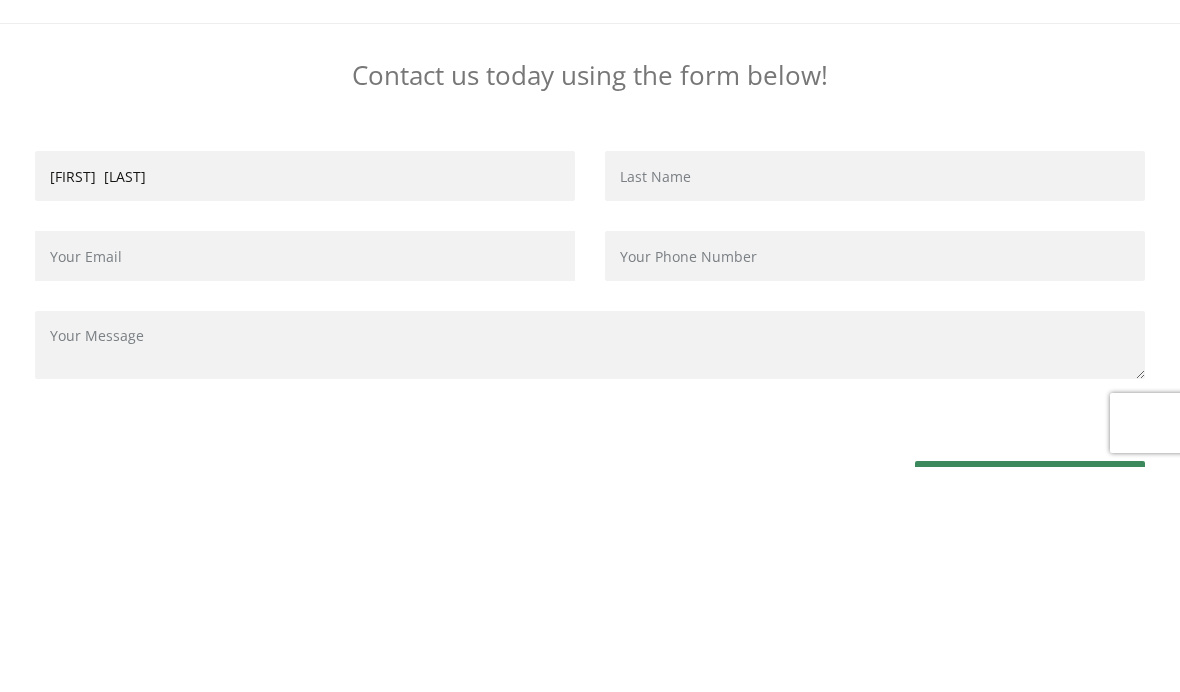 type on "[FIRST]@[DOMAIN]" 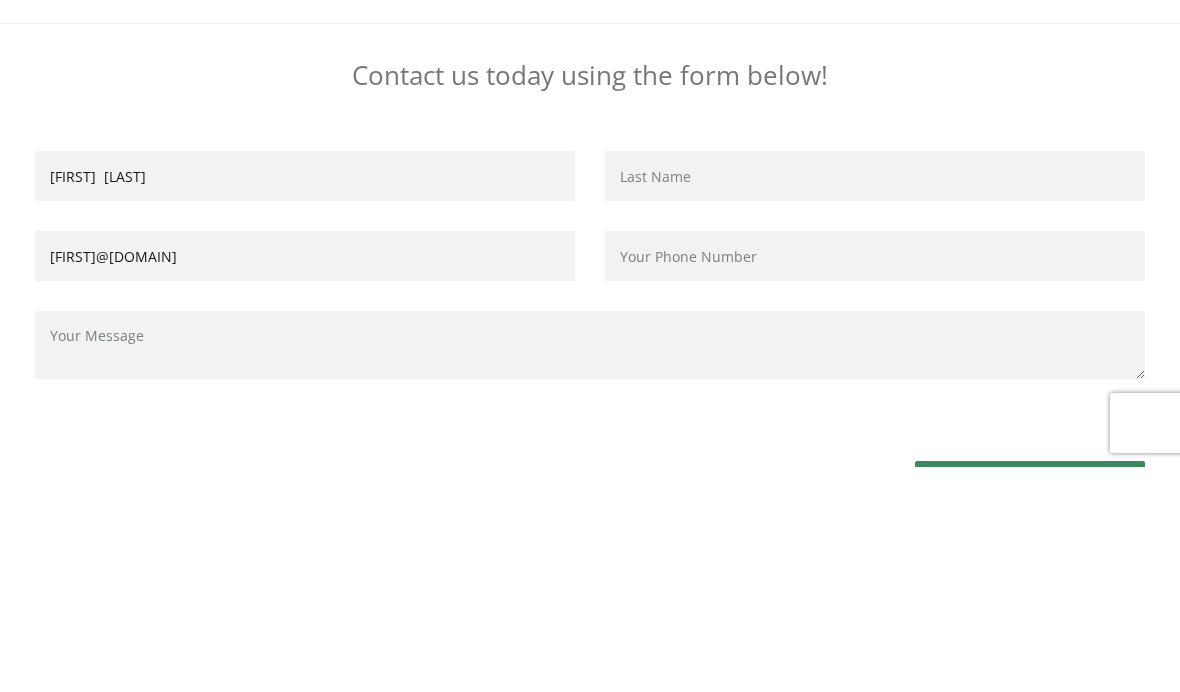 scroll, scrollTop: 535, scrollLeft: 0, axis: vertical 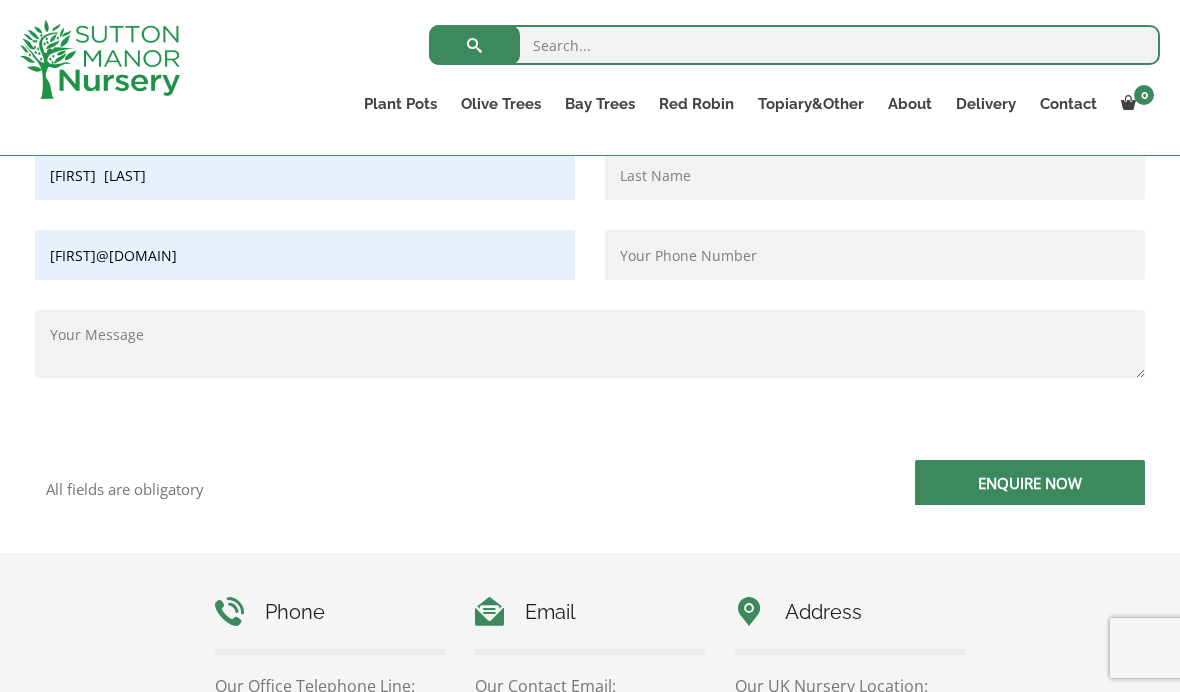 click at bounding box center [875, 175] 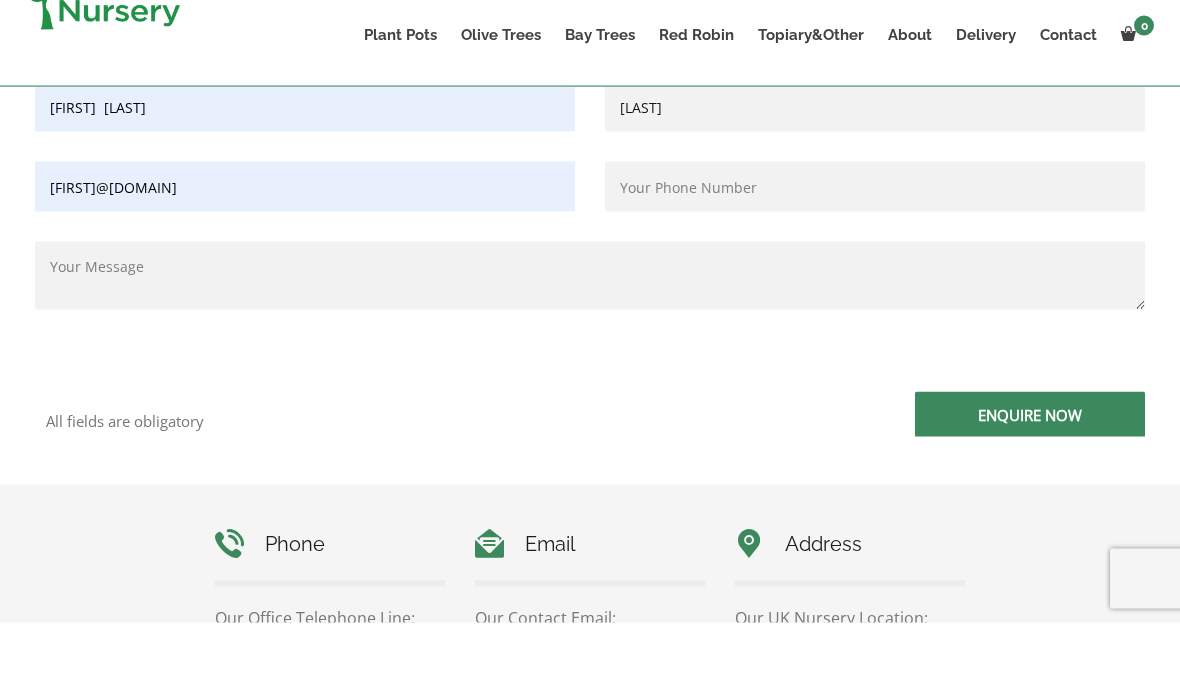 type on "[LAST]" 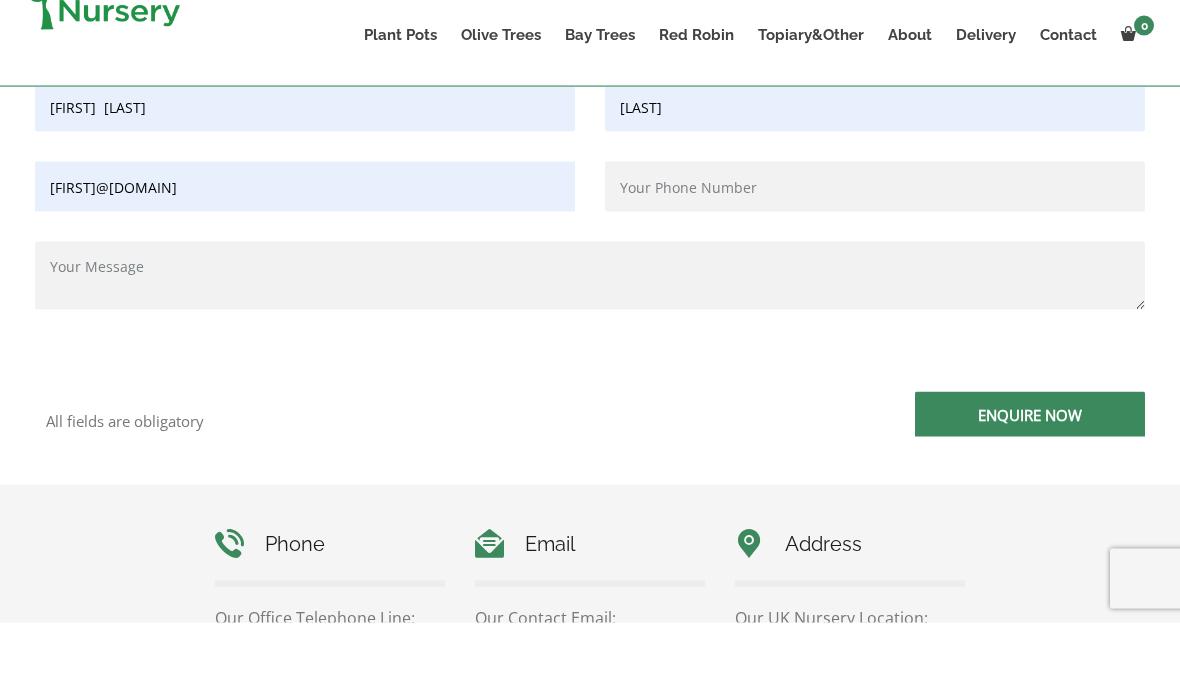 type on "[PHONE]" 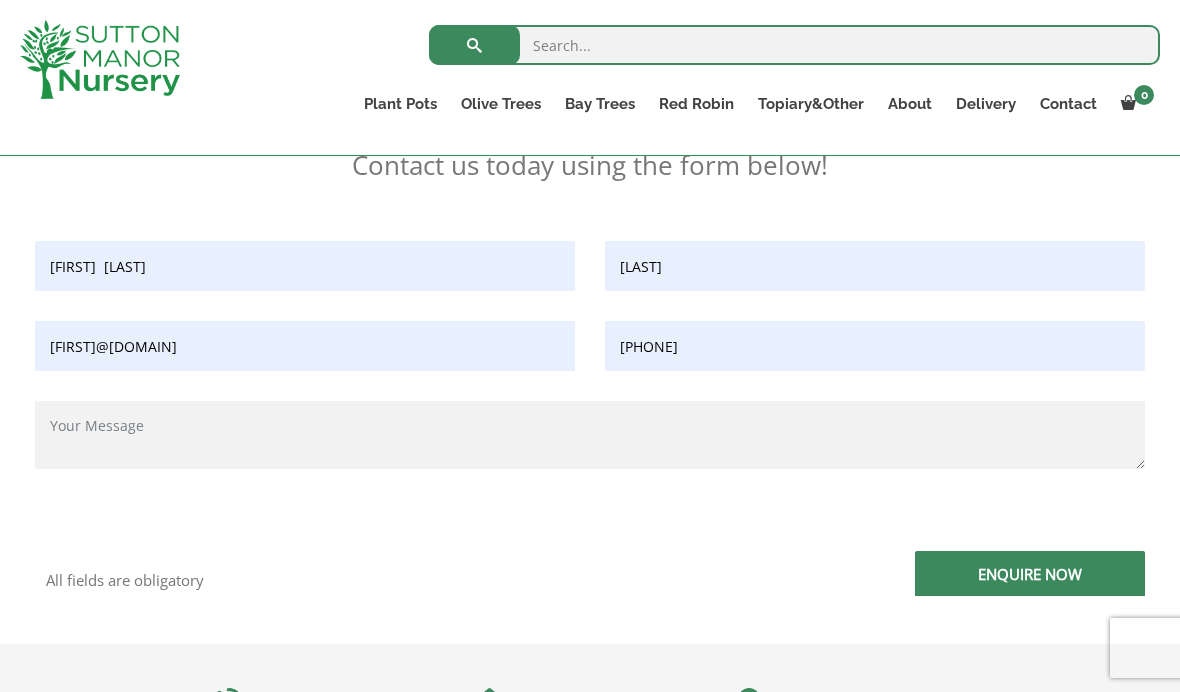 scroll, scrollTop: 406, scrollLeft: 0, axis: vertical 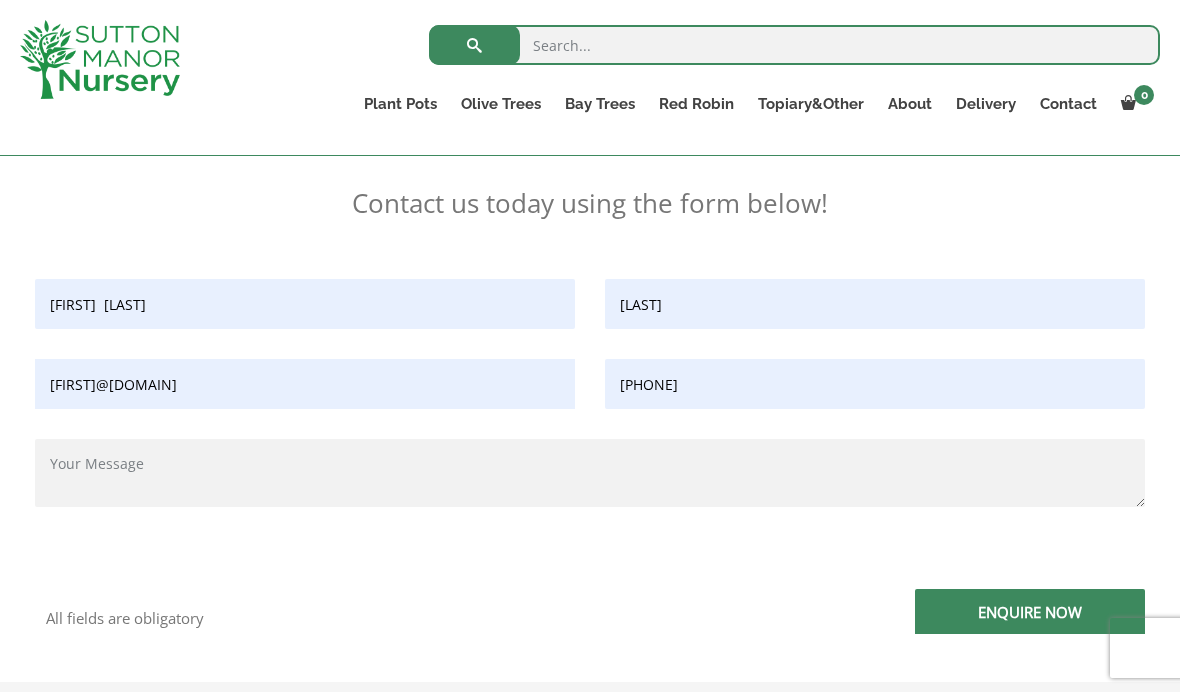 click at bounding box center [590, 473] 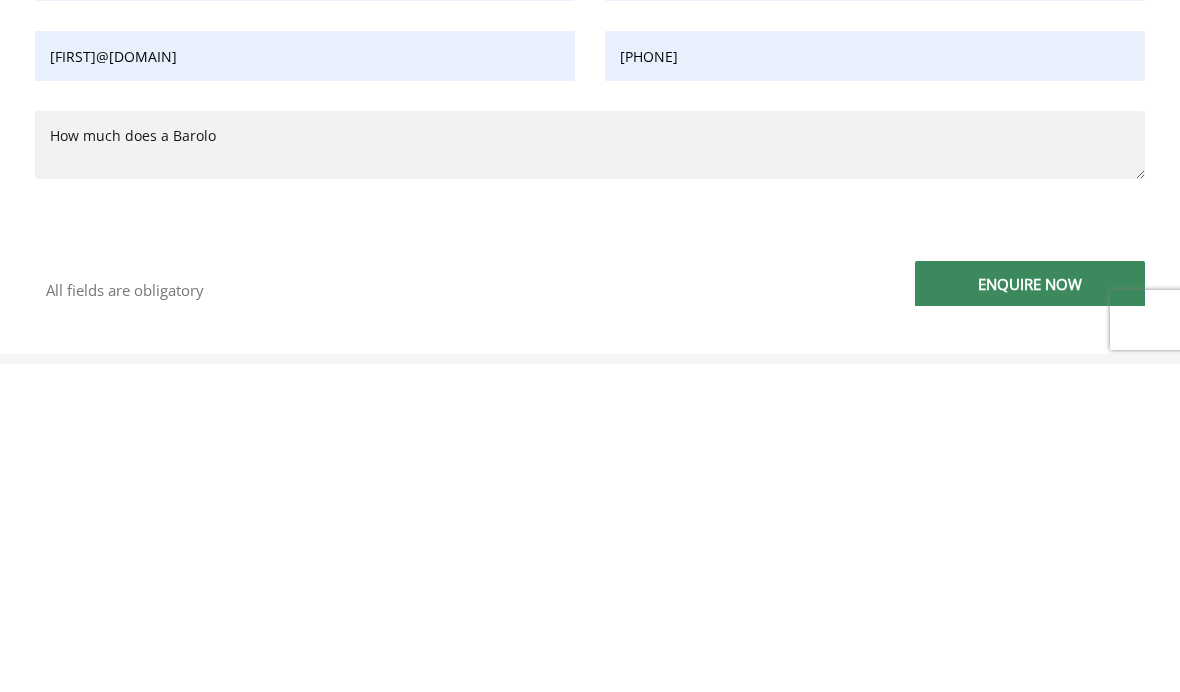 click on "How much does a Barolo" at bounding box center (590, 473) 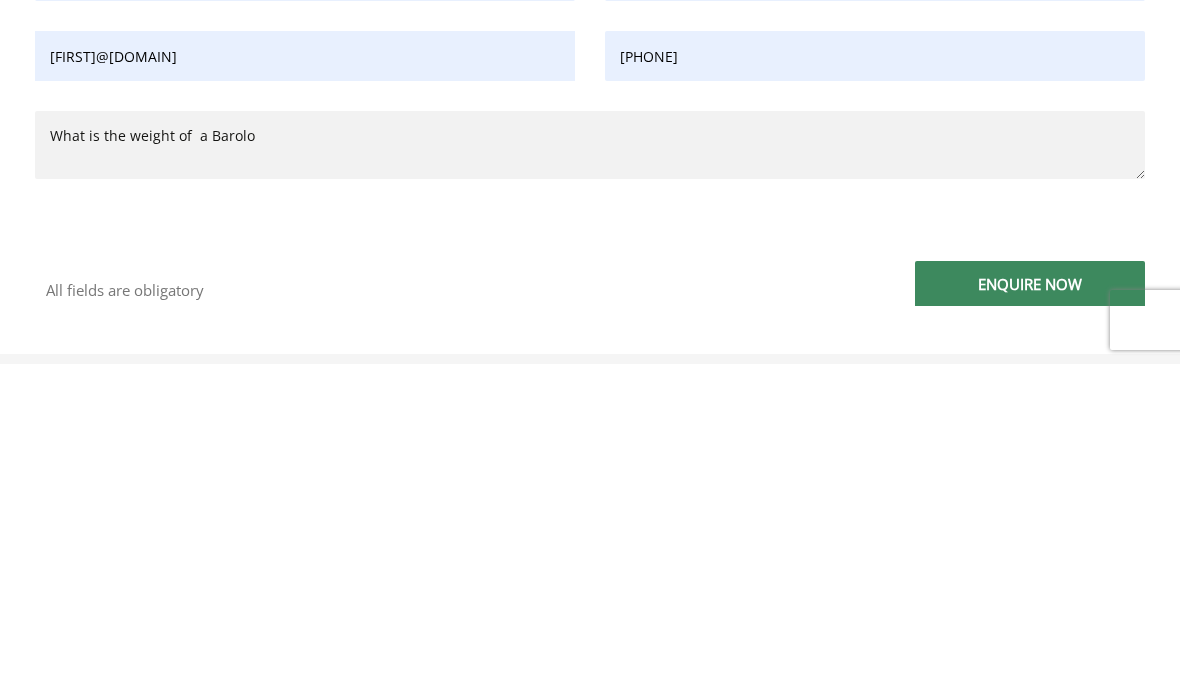 click on "What is the weight of  a Barolo" at bounding box center [590, 473] 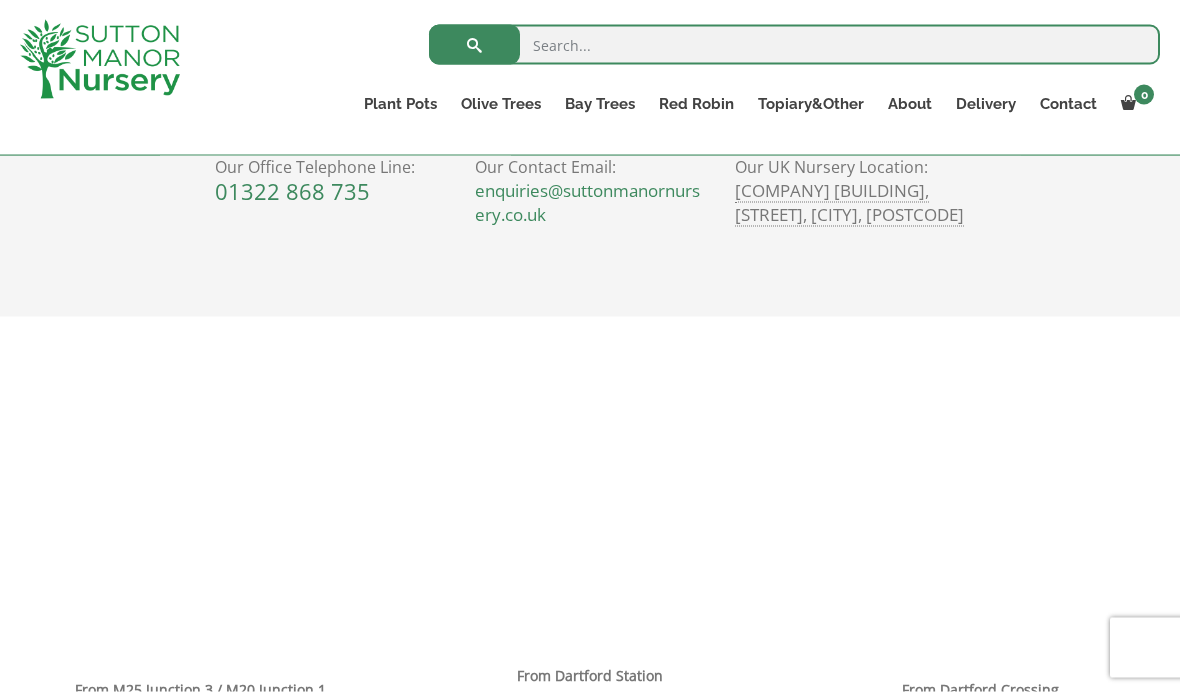 scroll, scrollTop: 711, scrollLeft: 0, axis: vertical 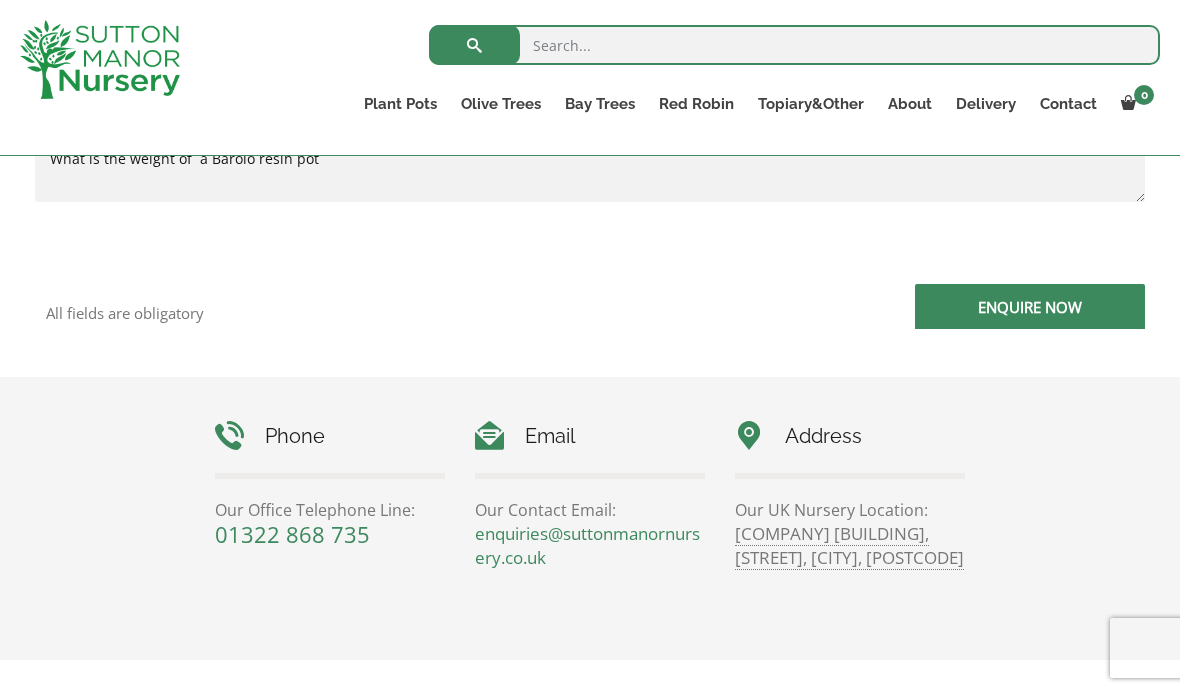 type on "What is the weight of  a Barolo resin pot" 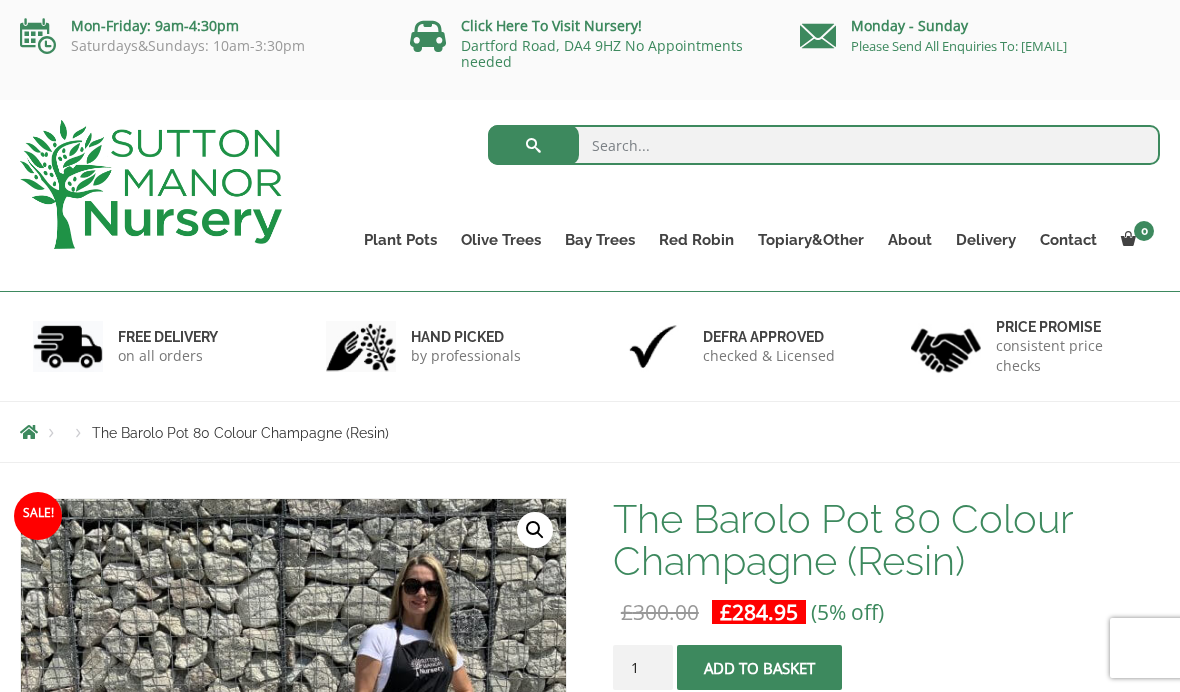 scroll, scrollTop: 0, scrollLeft: 0, axis: both 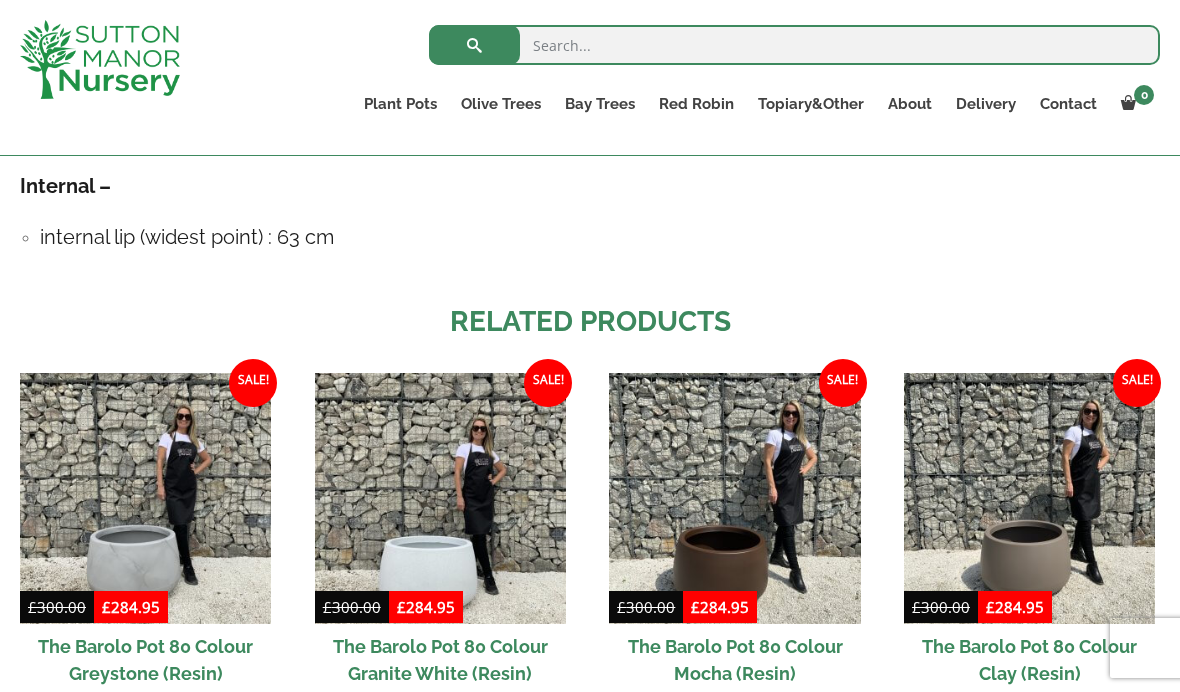 click at bounding box center (734, 498) 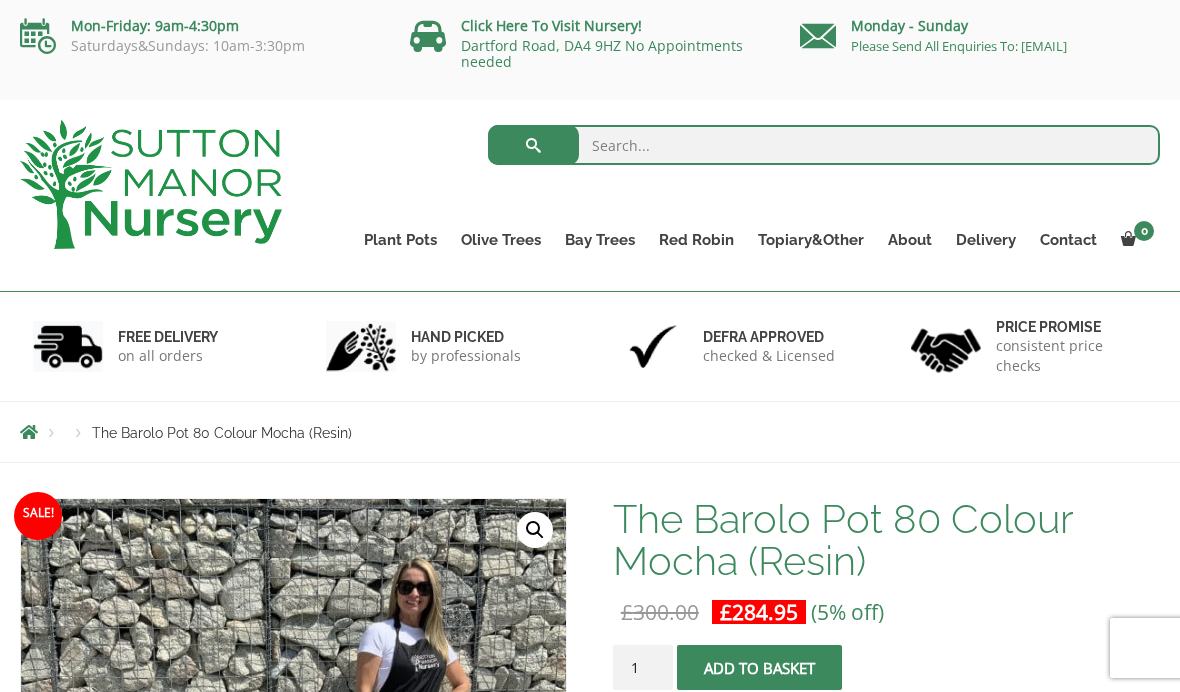 scroll, scrollTop: 0, scrollLeft: 0, axis: both 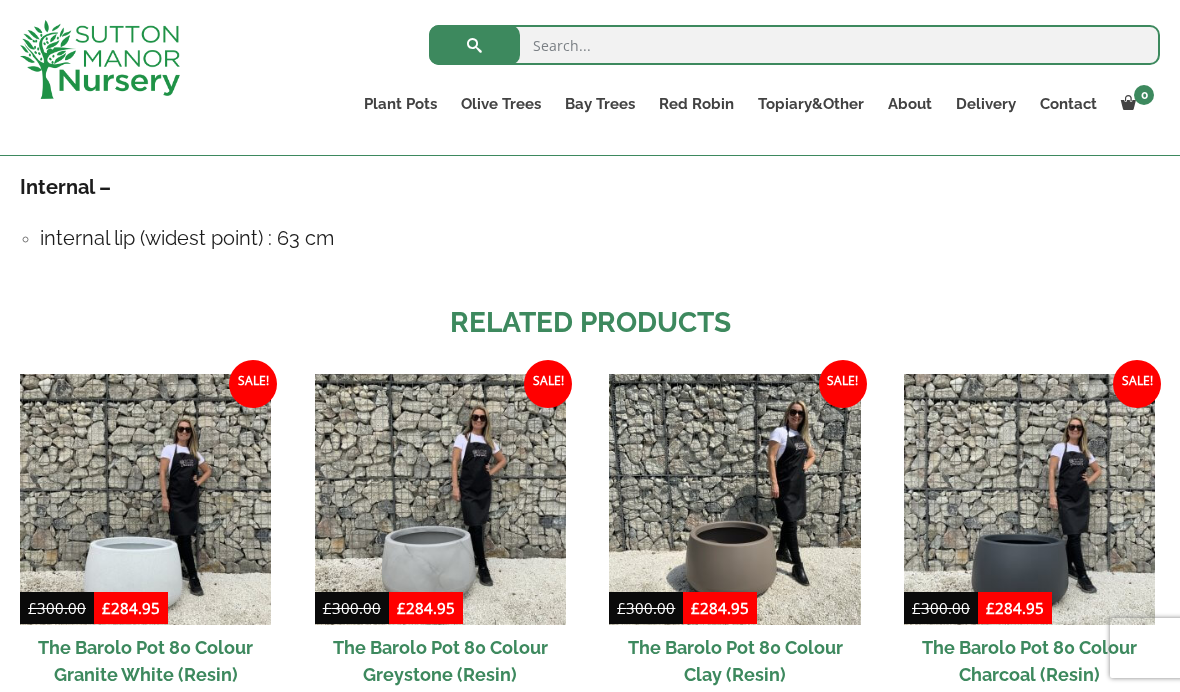 click at bounding box center [1029, 499] 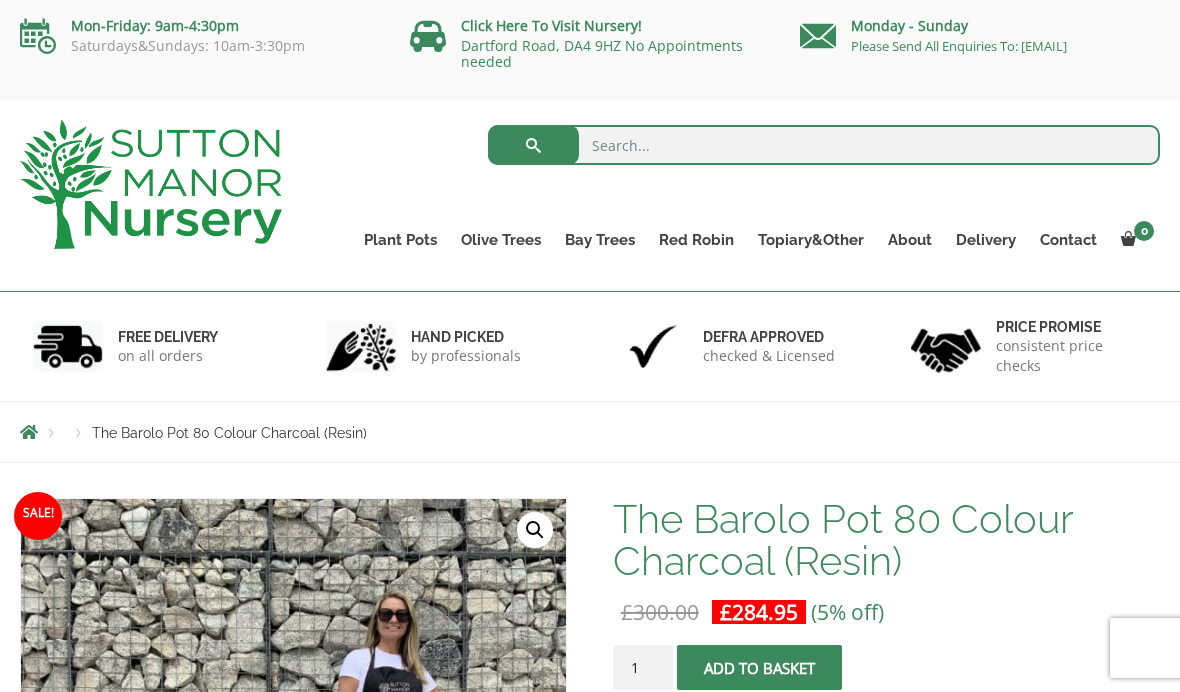 scroll, scrollTop: 0, scrollLeft: 0, axis: both 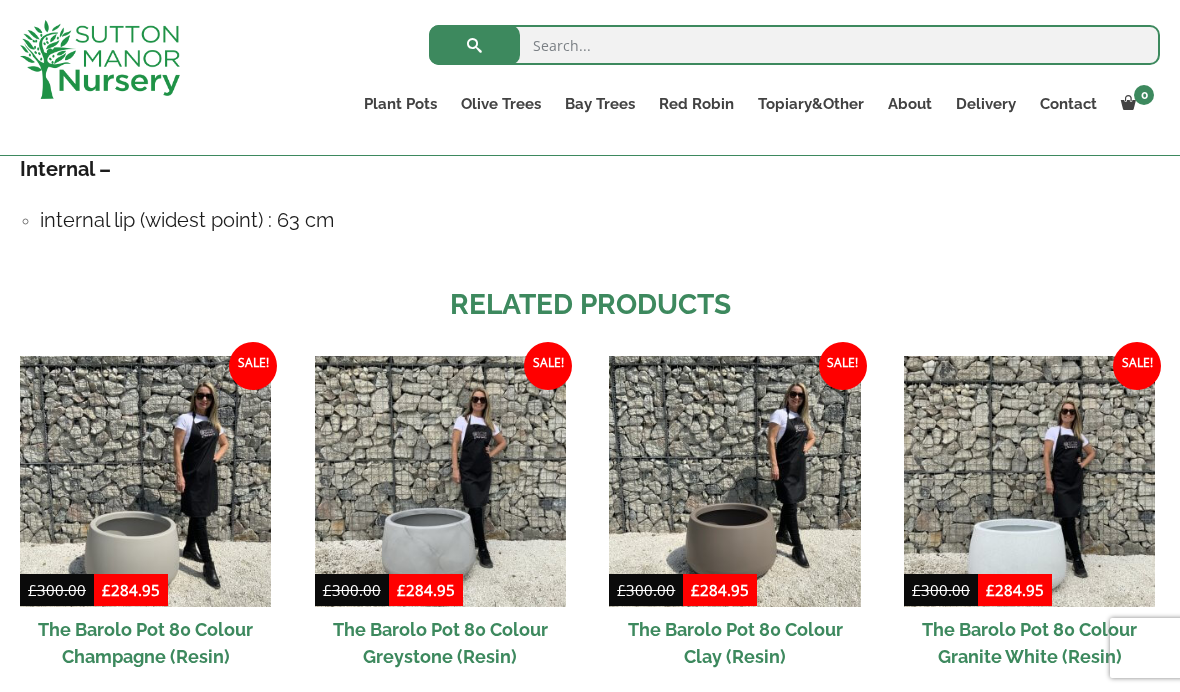 click at bounding box center (440, 481) 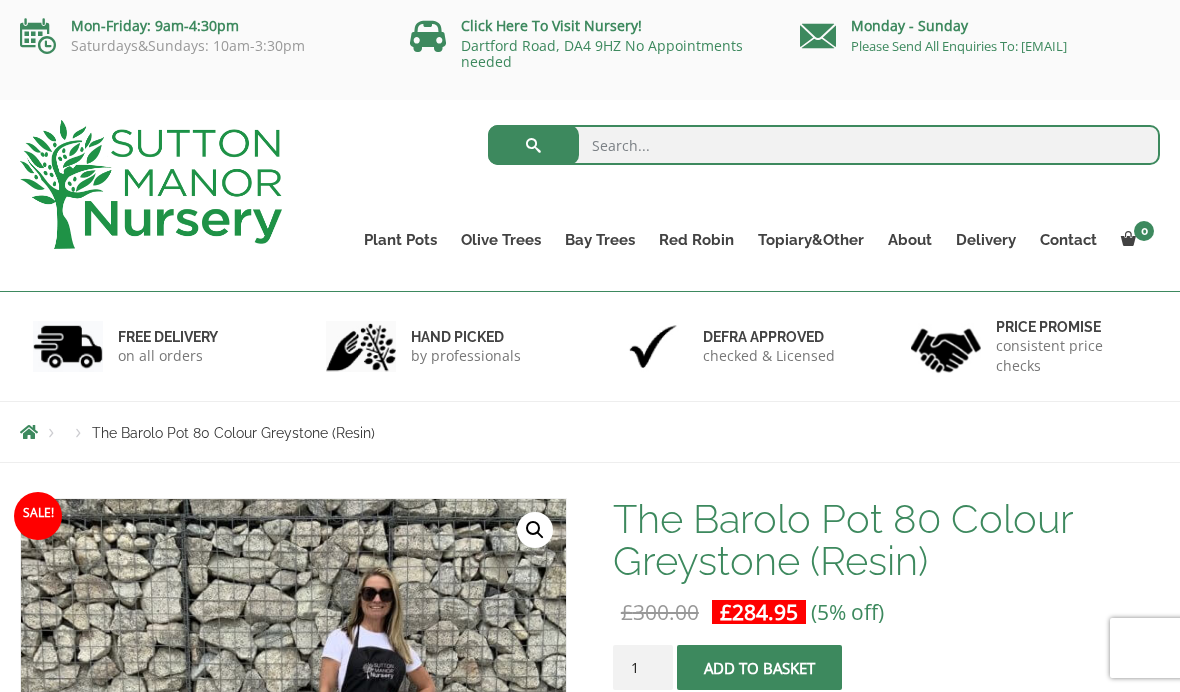 scroll, scrollTop: 0, scrollLeft: 0, axis: both 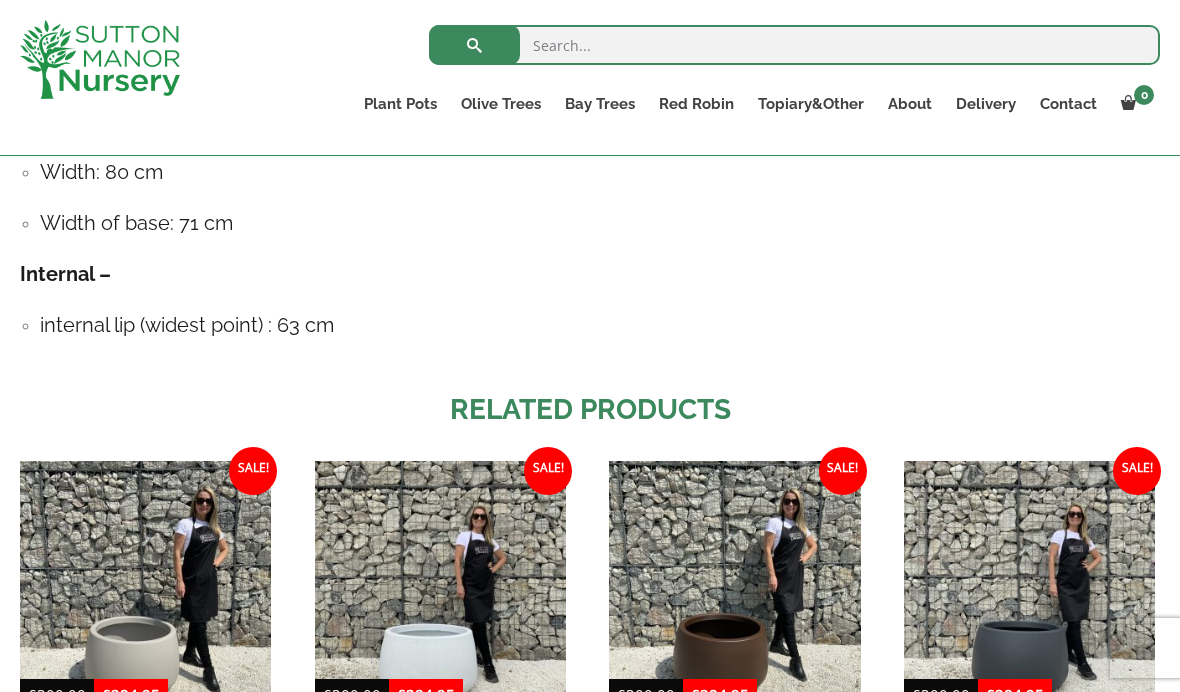 click at bounding box center (145, 586) 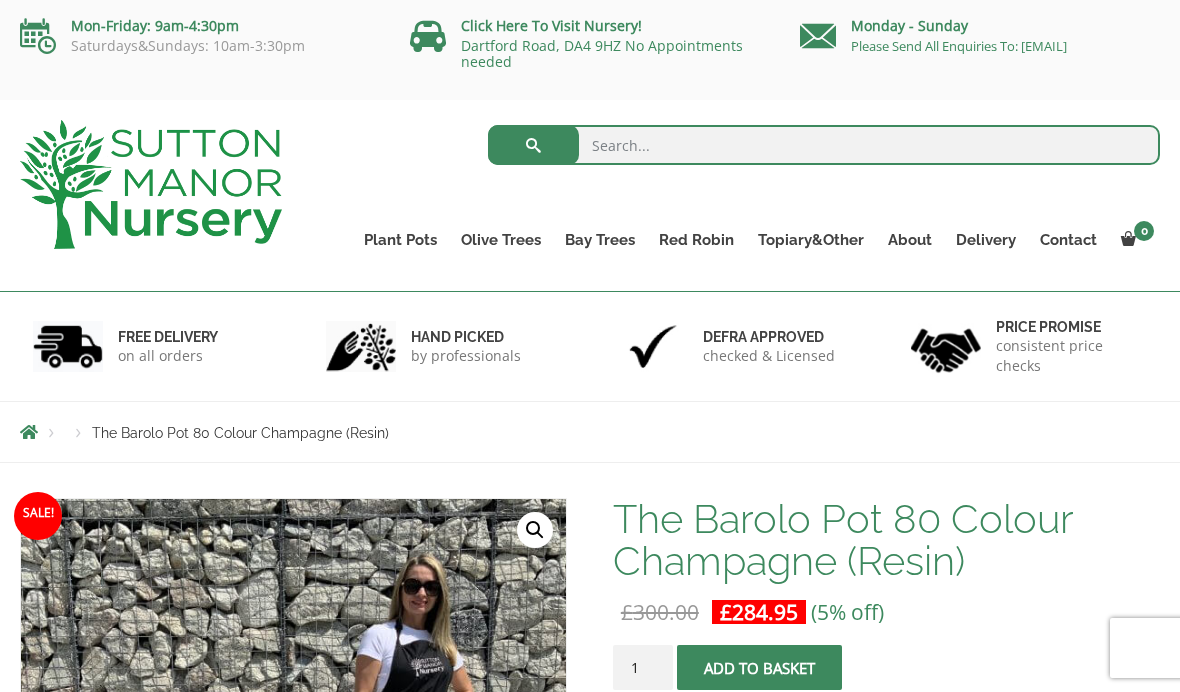scroll, scrollTop: 0, scrollLeft: 0, axis: both 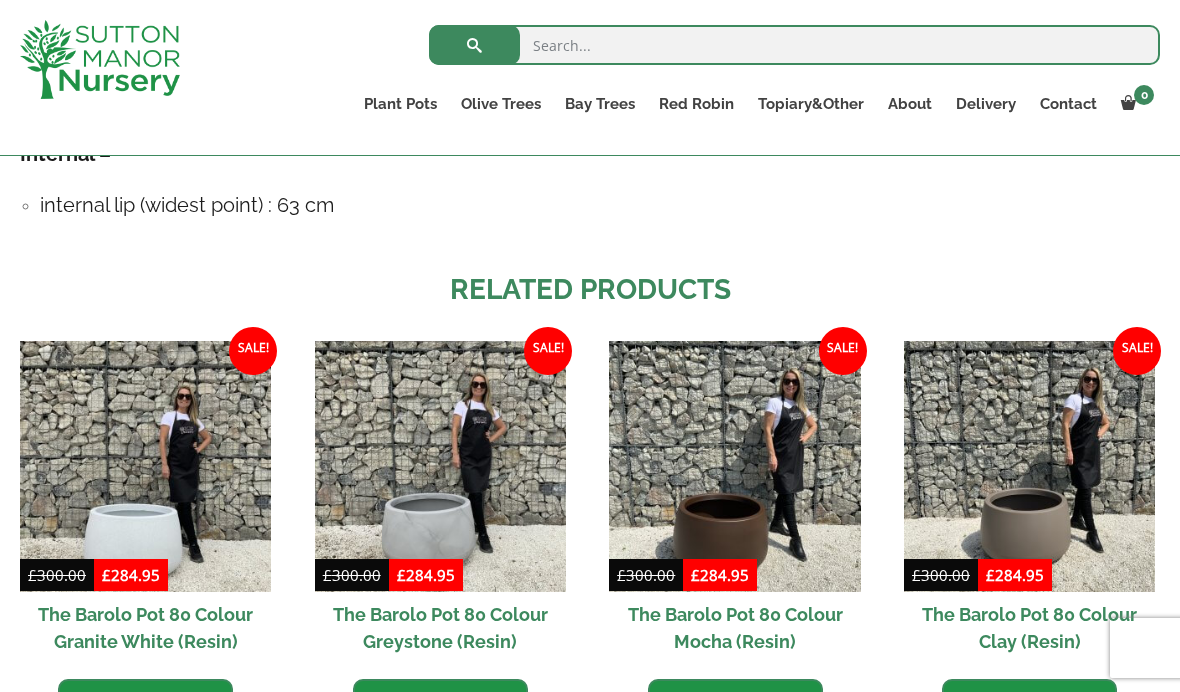 click at bounding box center (1029, 466) 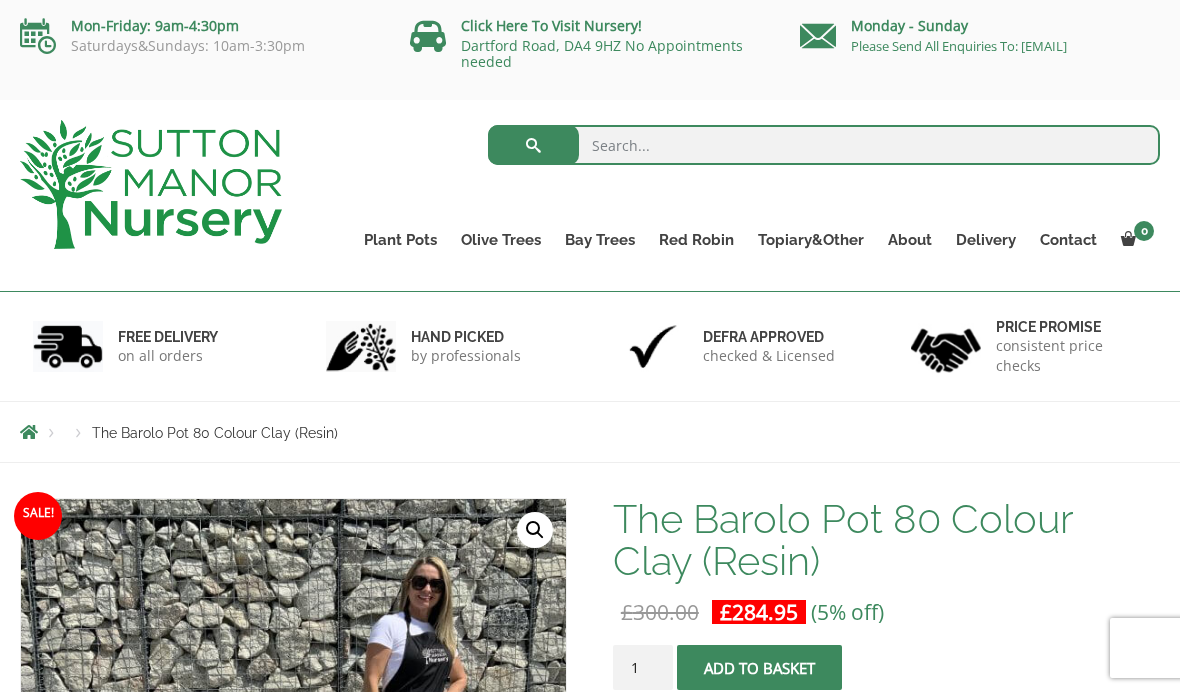 scroll, scrollTop: 0, scrollLeft: 0, axis: both 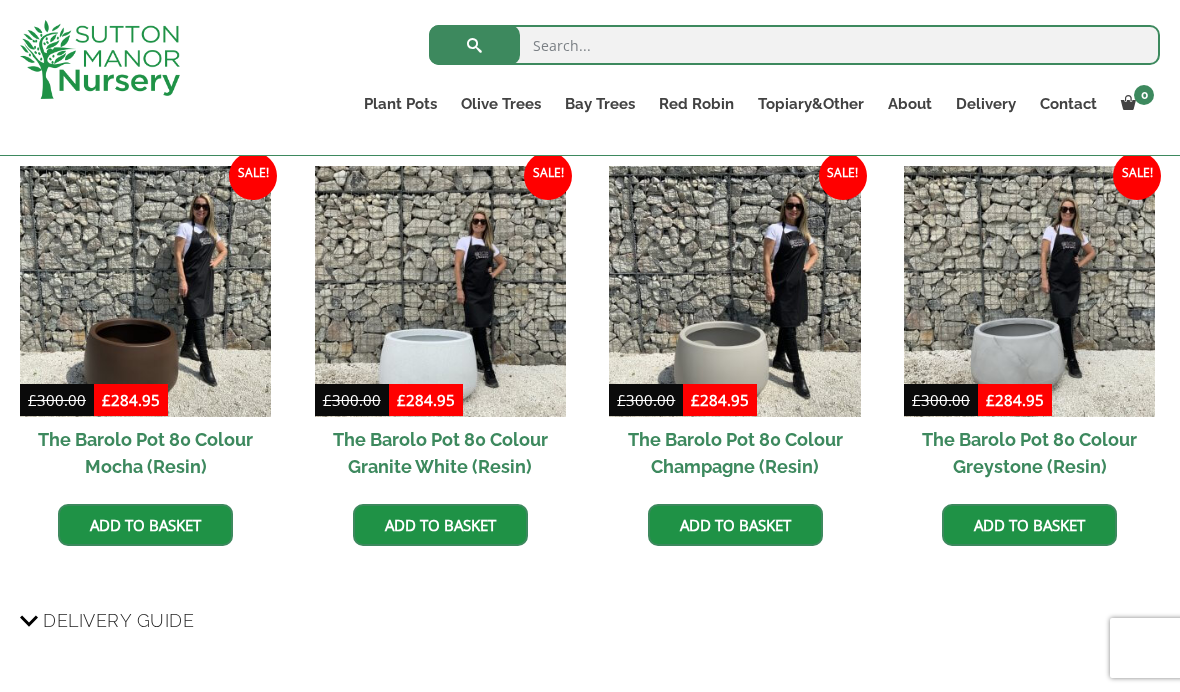 click at bounding box center (734, 291) 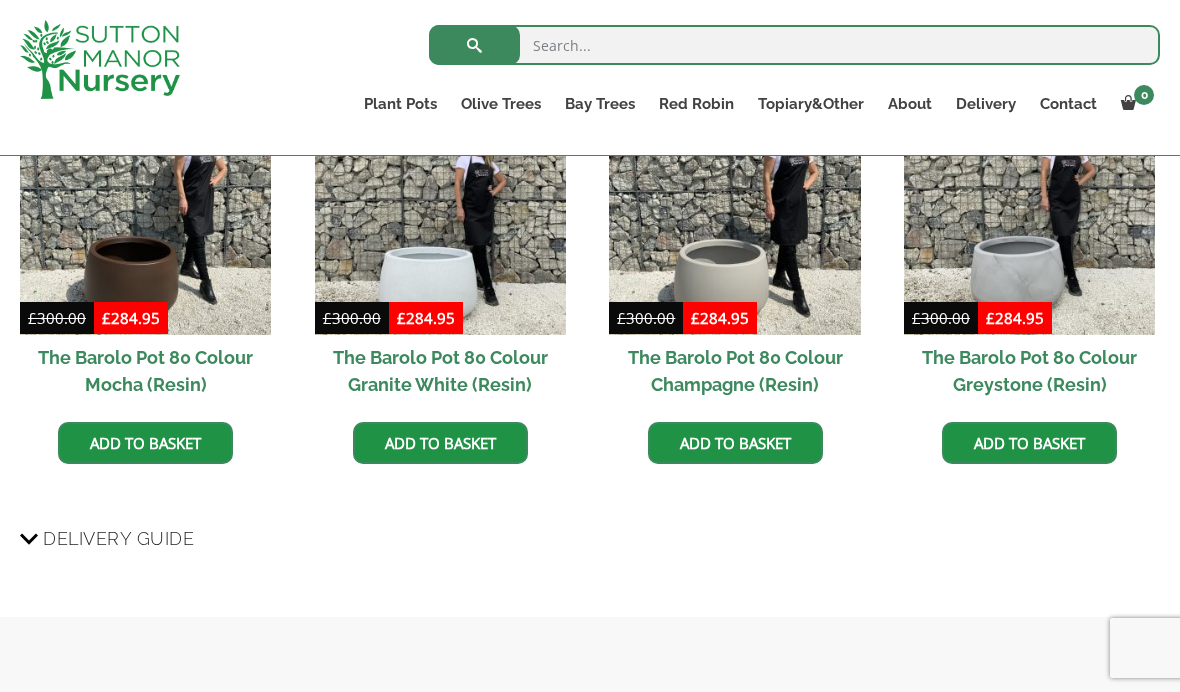 click at bounding box center [145, 209] 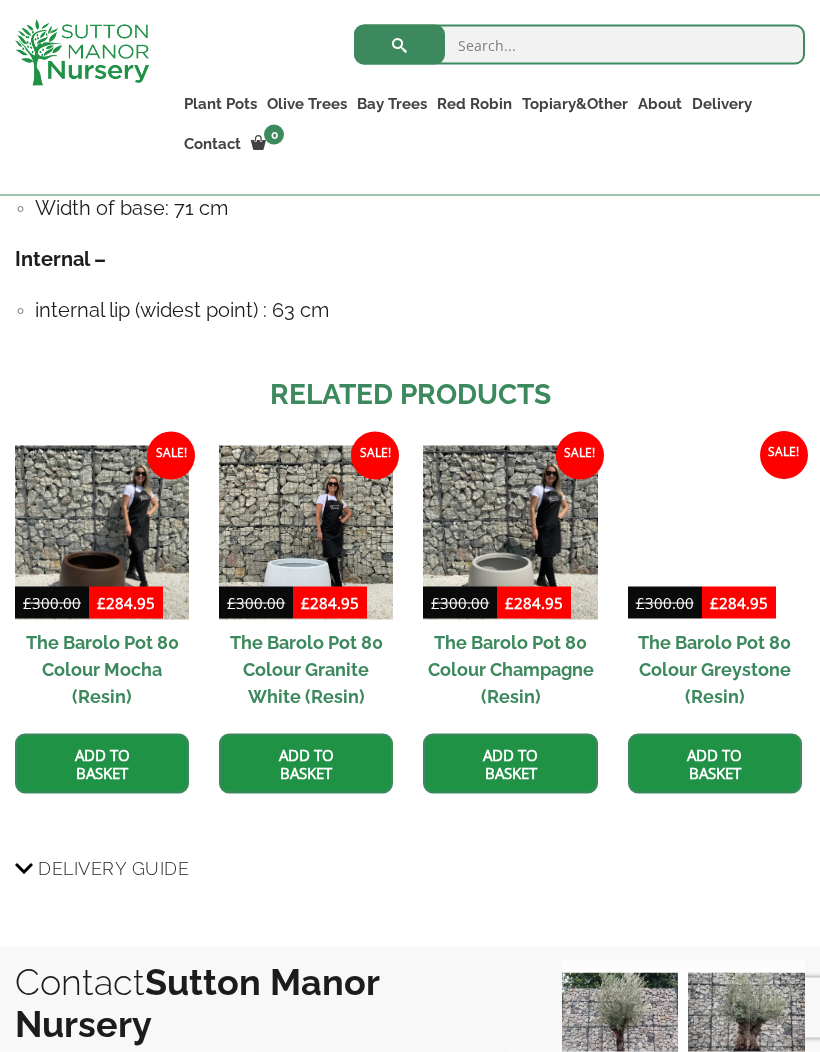 scroll, scrollTop: 1457, scrollLeft: 0, axis: vertical 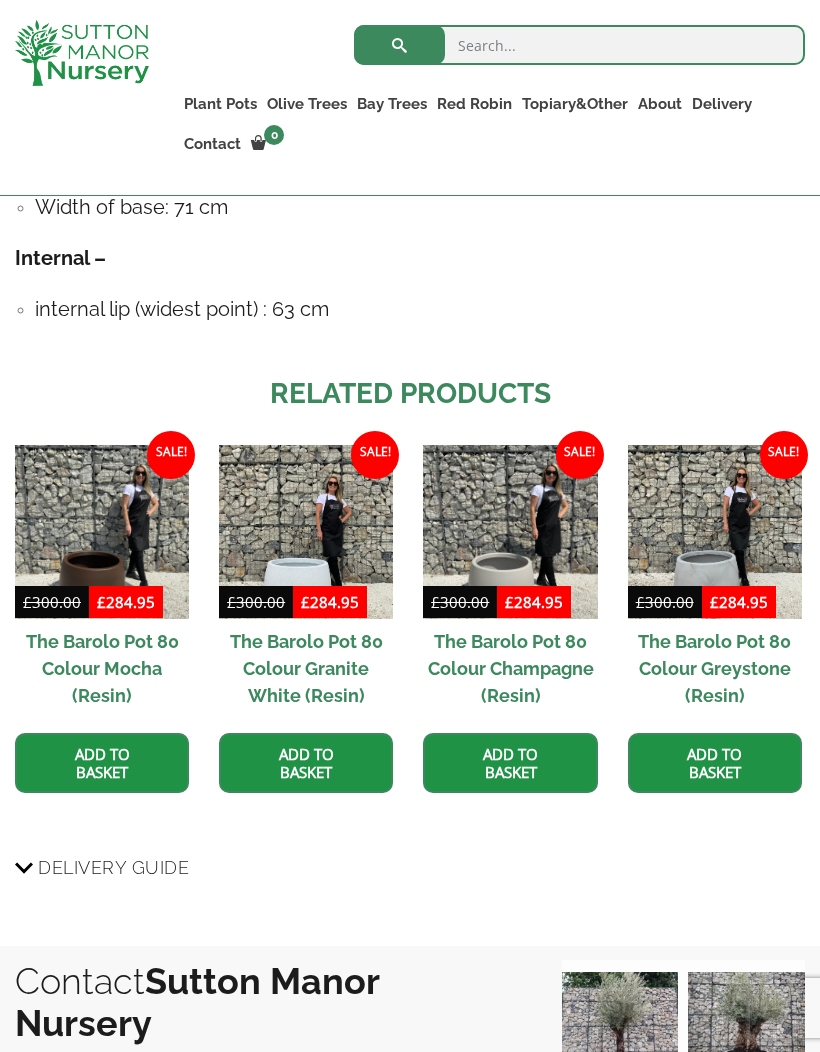click at bounding box center (715, 532) 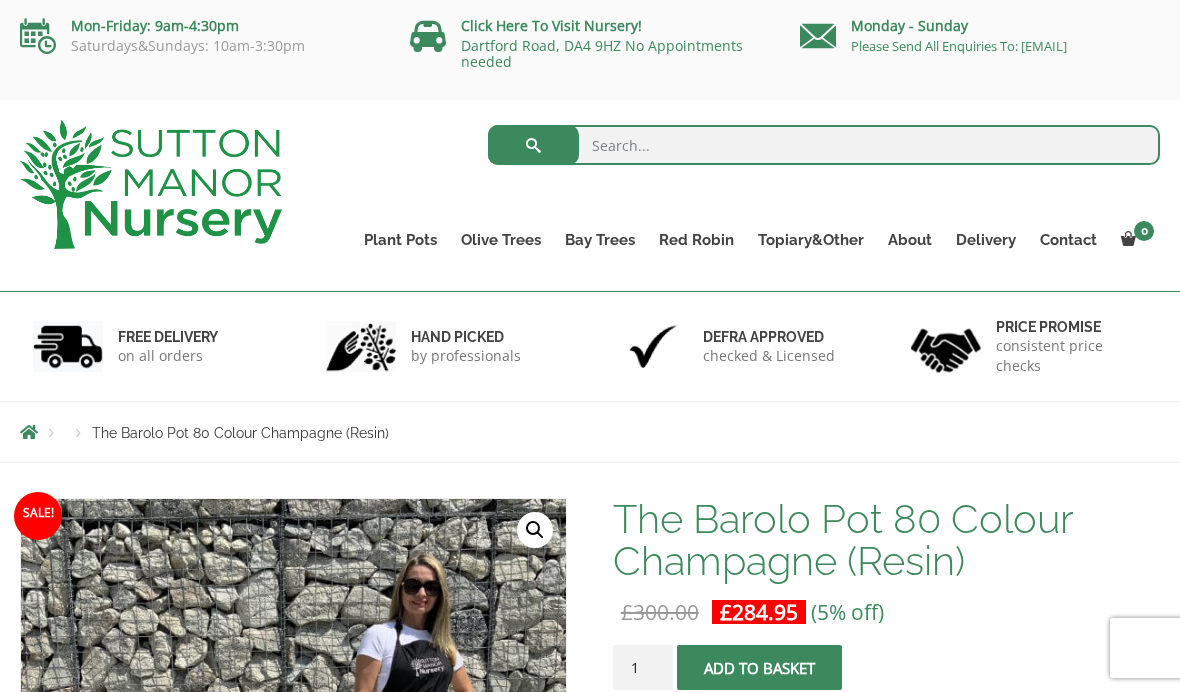 scroll, scrollTop: 0, scrollLeft: 0, axis: both 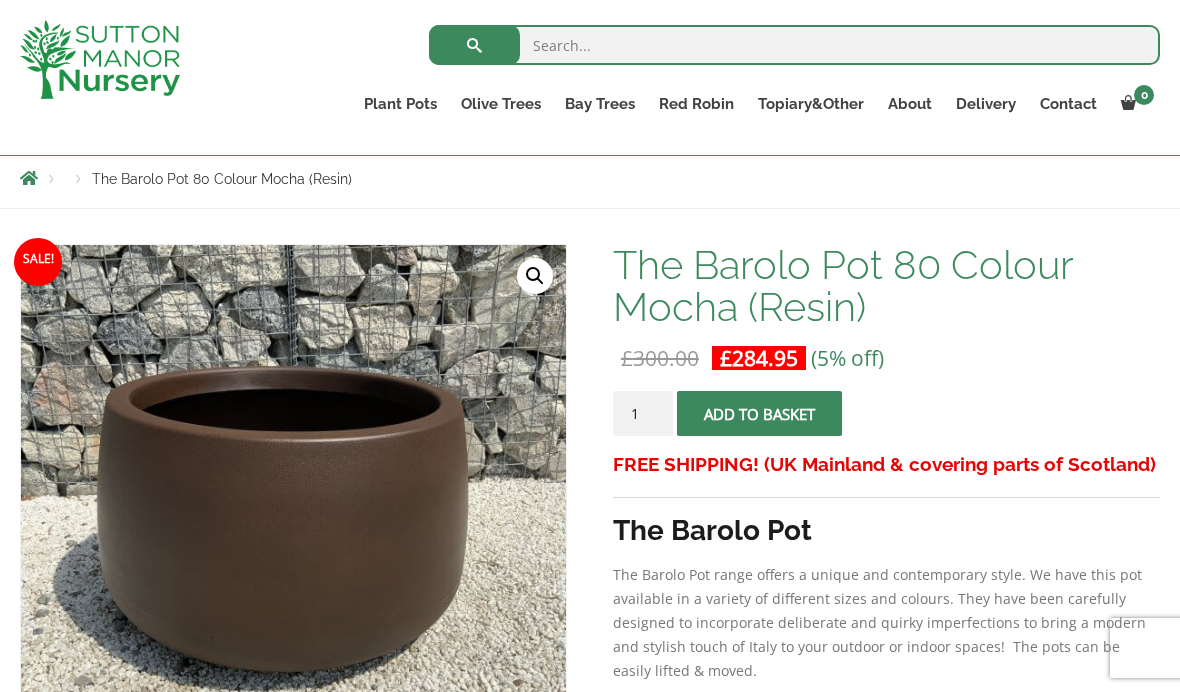 click on "🔍" at bounding box center (535, 276) 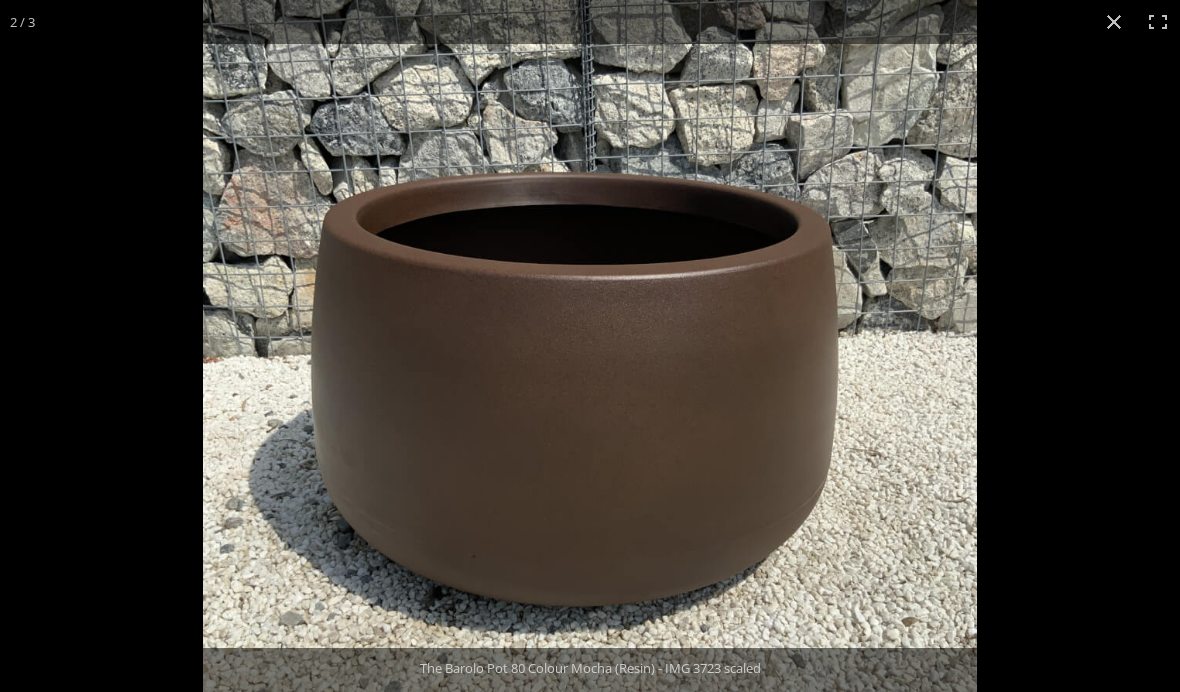 click at bounding box center [1114, 22] 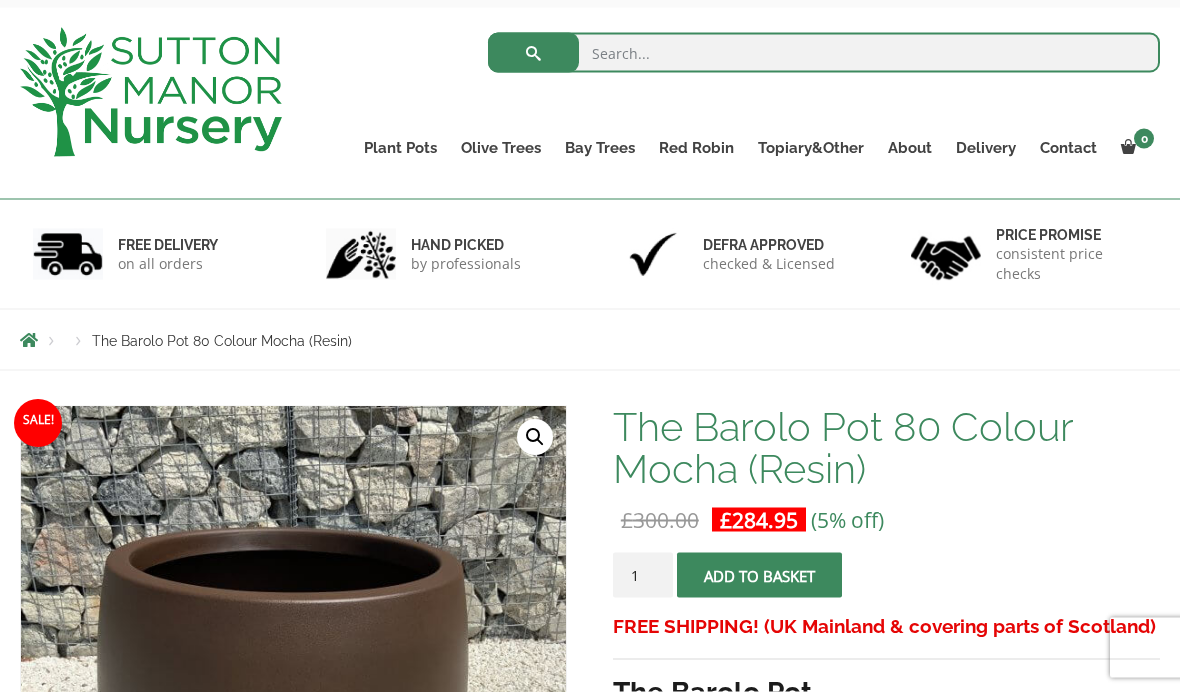 scroll, scrollTop: 0, scrollLeft: 0, axis: both 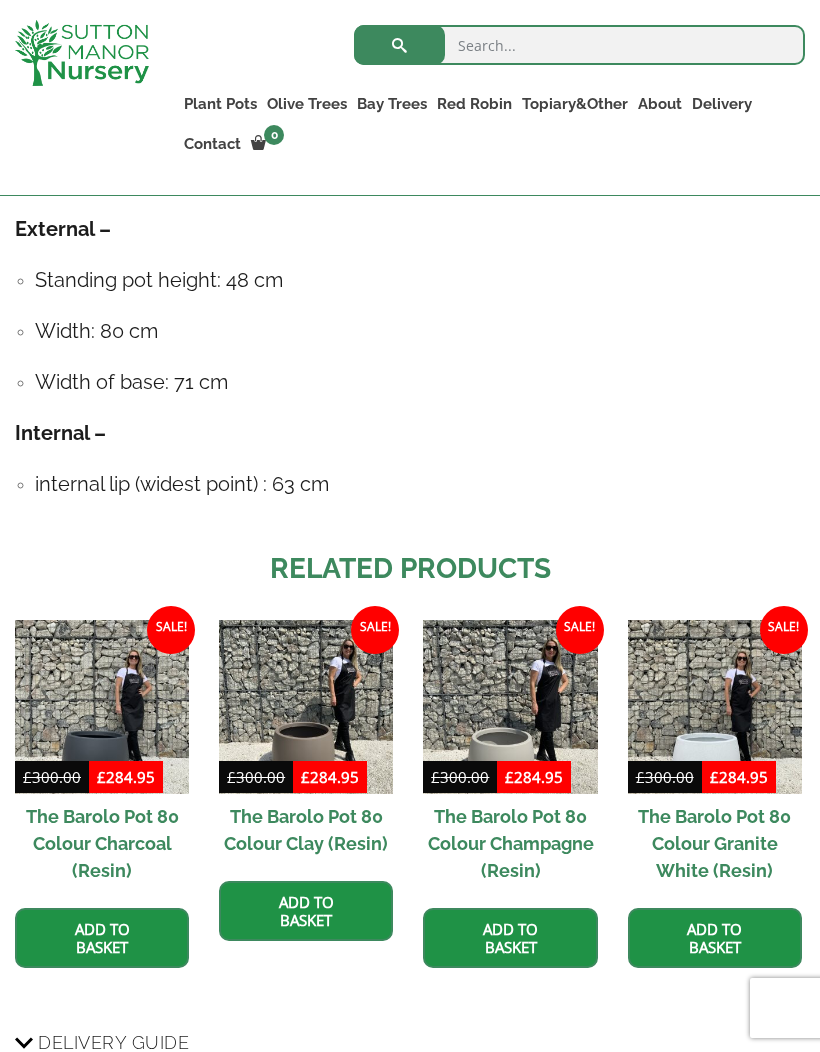 click at bounding box center (102, 707) 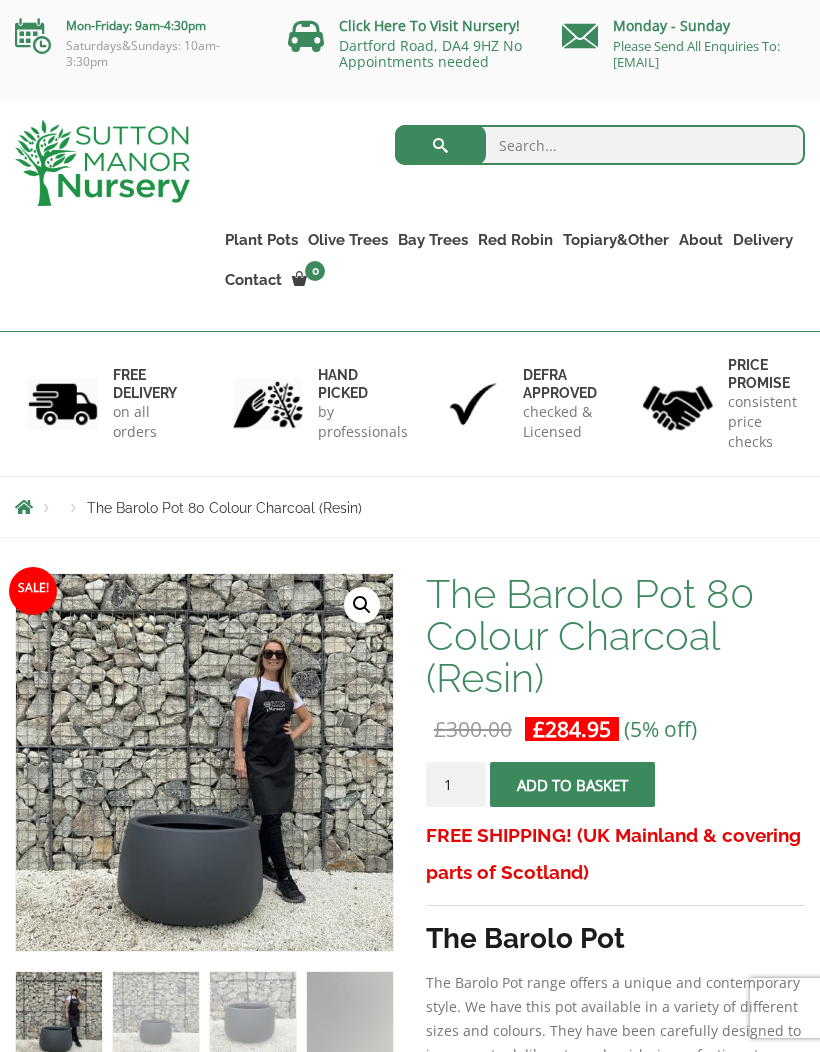 scroll, scrollTop: 0, scrollLeft: 0, axis: both 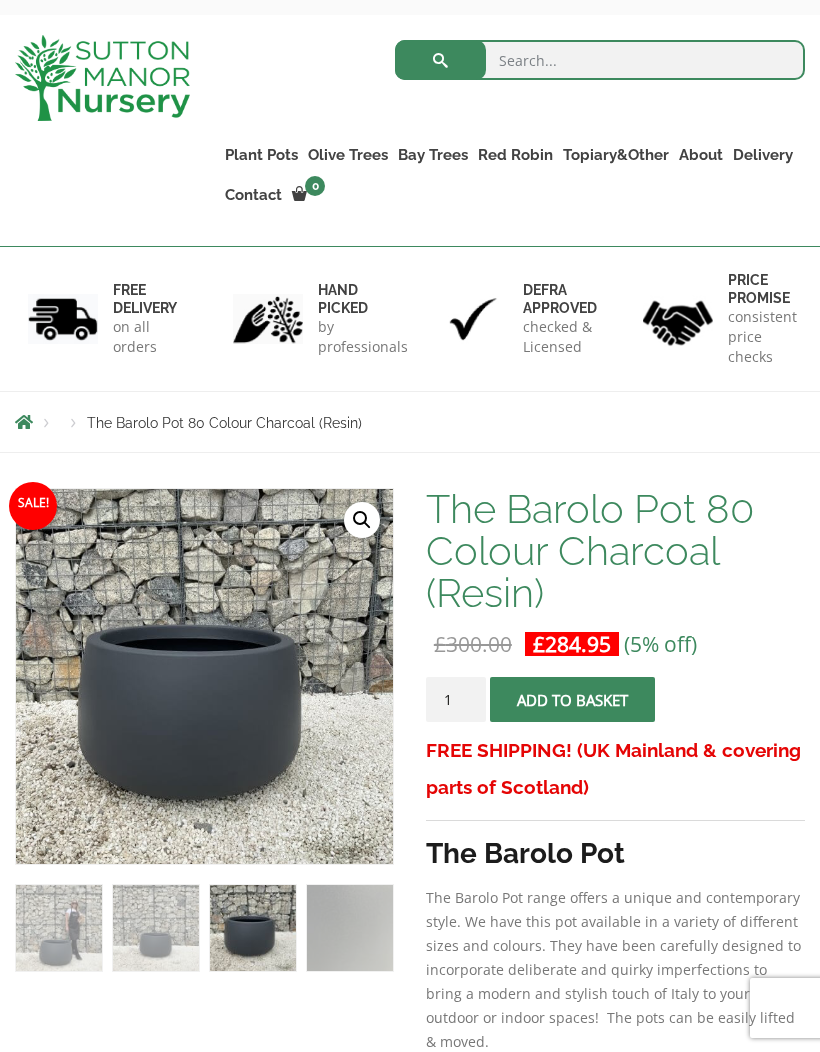 click on "🔍" at bounding box center [362, 520] 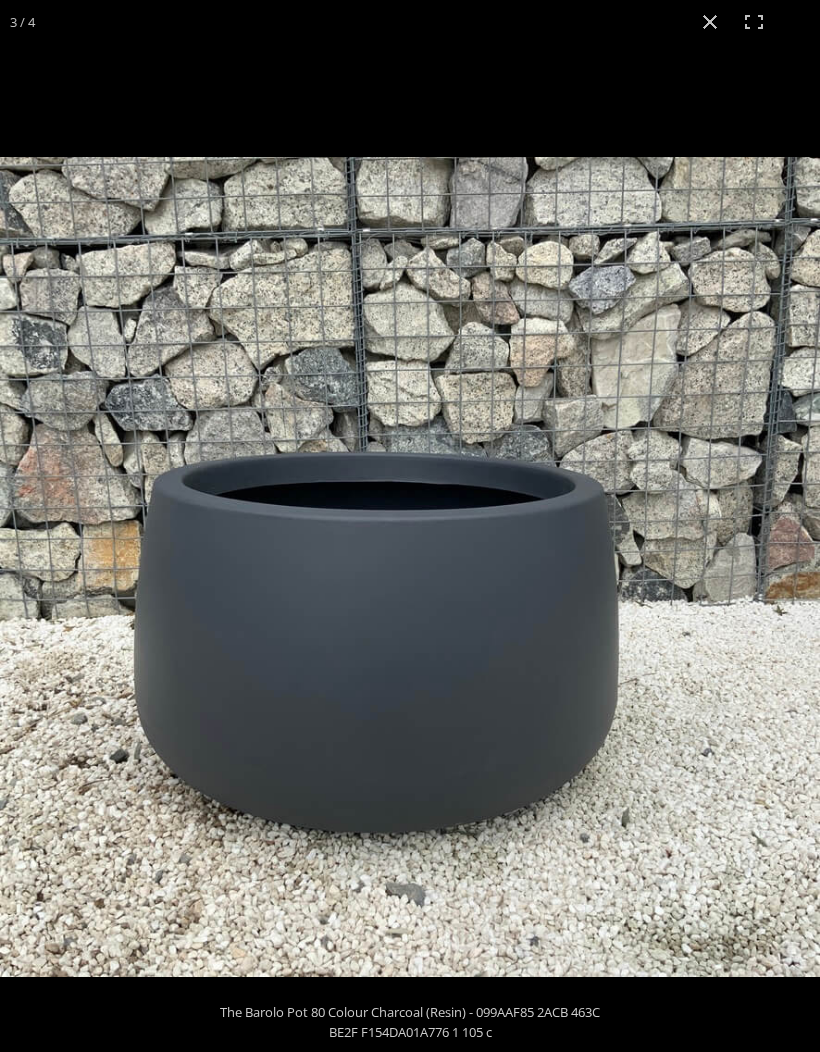 click at bounding box center [410, 683] 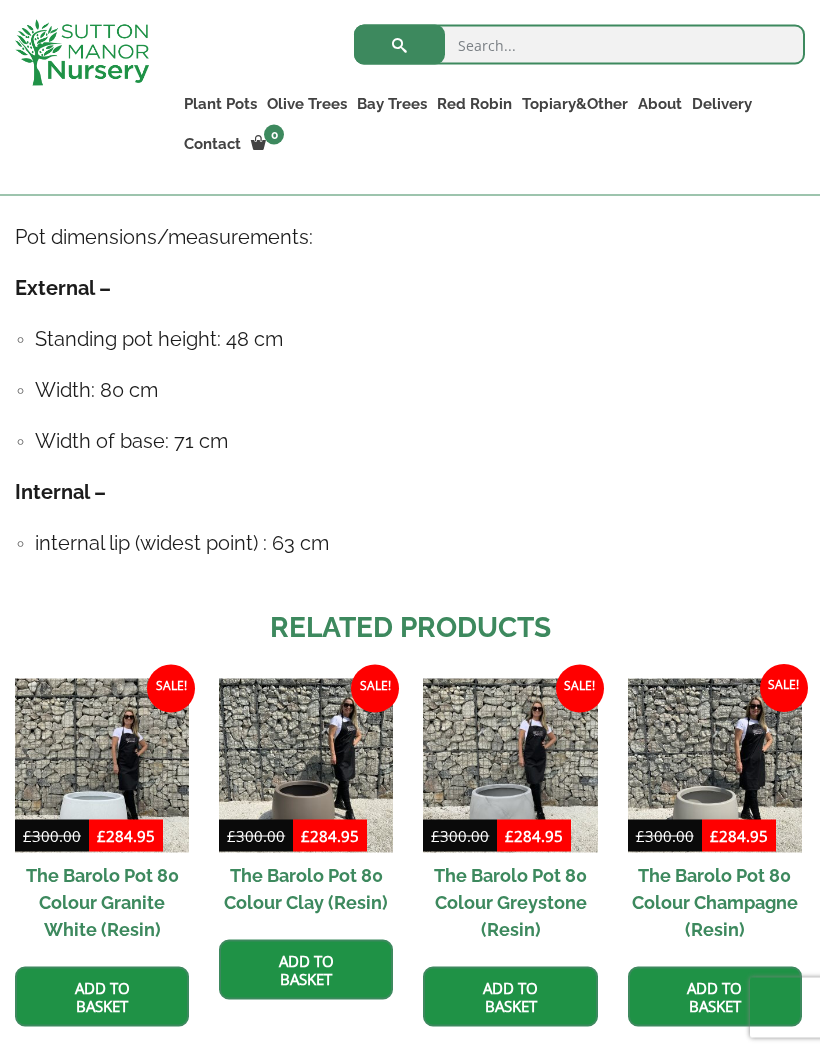 scroll, scrollTop: 1267, scrollLeft: 0, axis: vertical 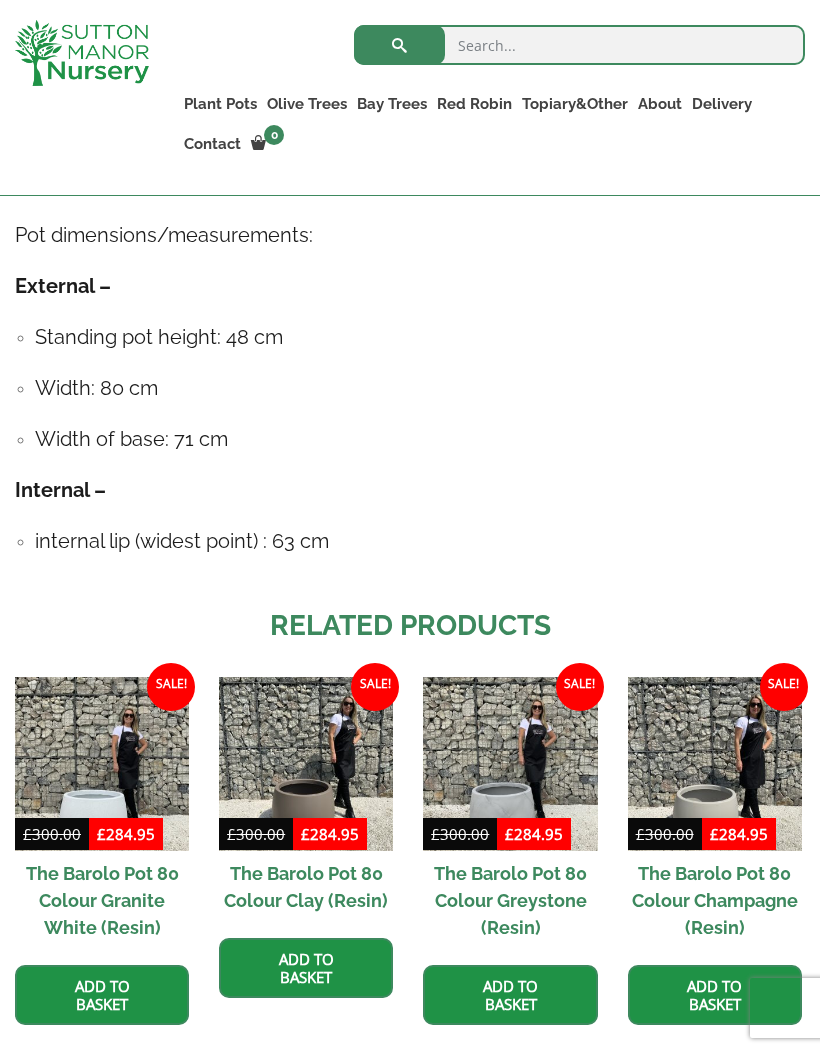 click at bounding box center (715, 764) 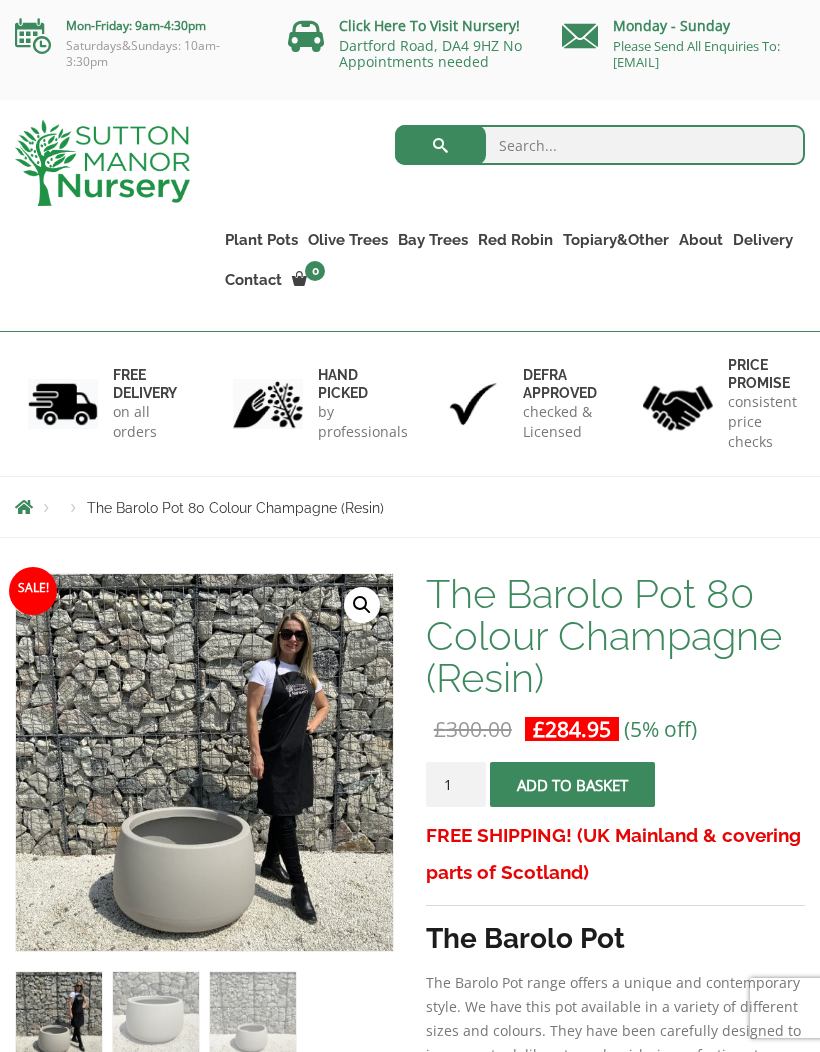 scroll, scrollTop: 0, scrollLeft: 0, axis: both 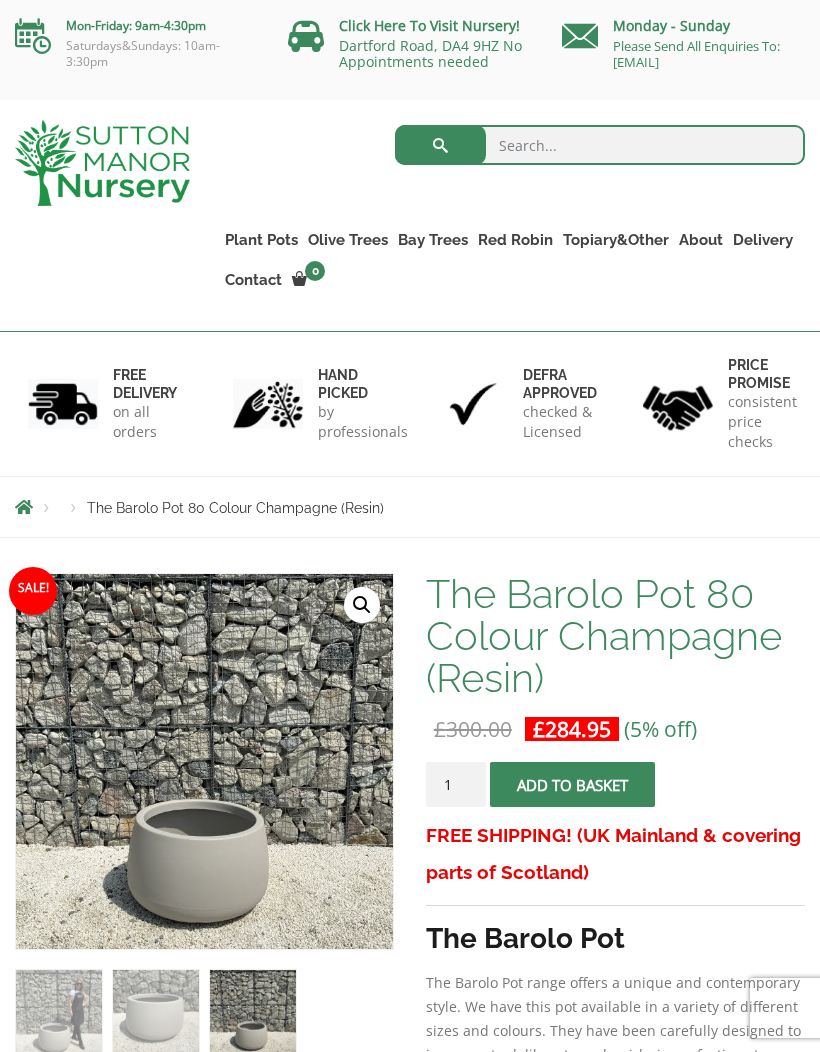 click on "🔍" at bounding box center [362, 605] 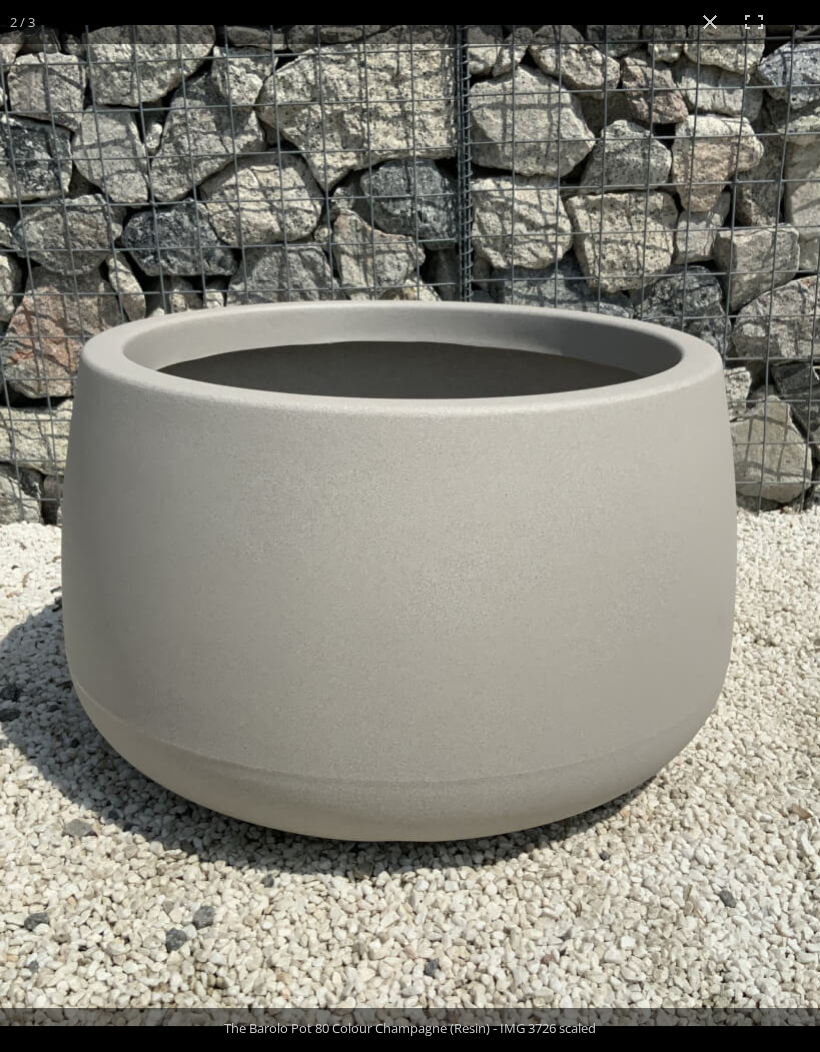 click at bounding box center [412, 525] 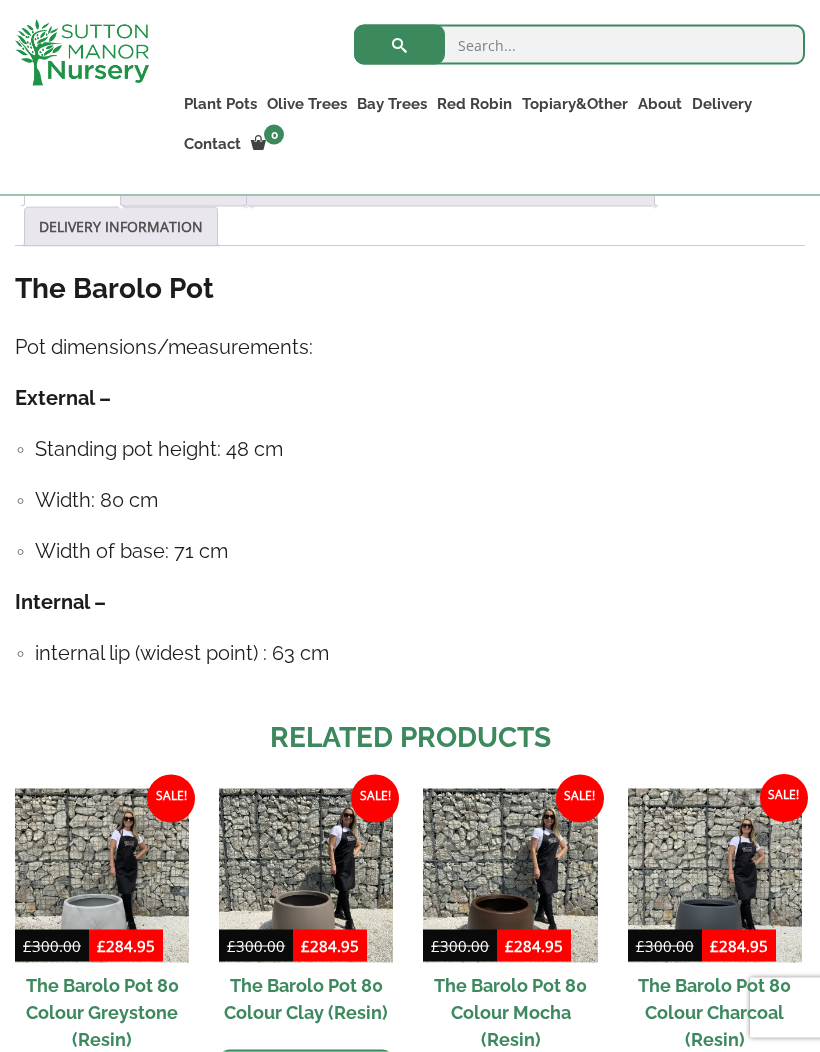 scroll, scrollTop: 1156, scrollLeft: 0, axis: vertical 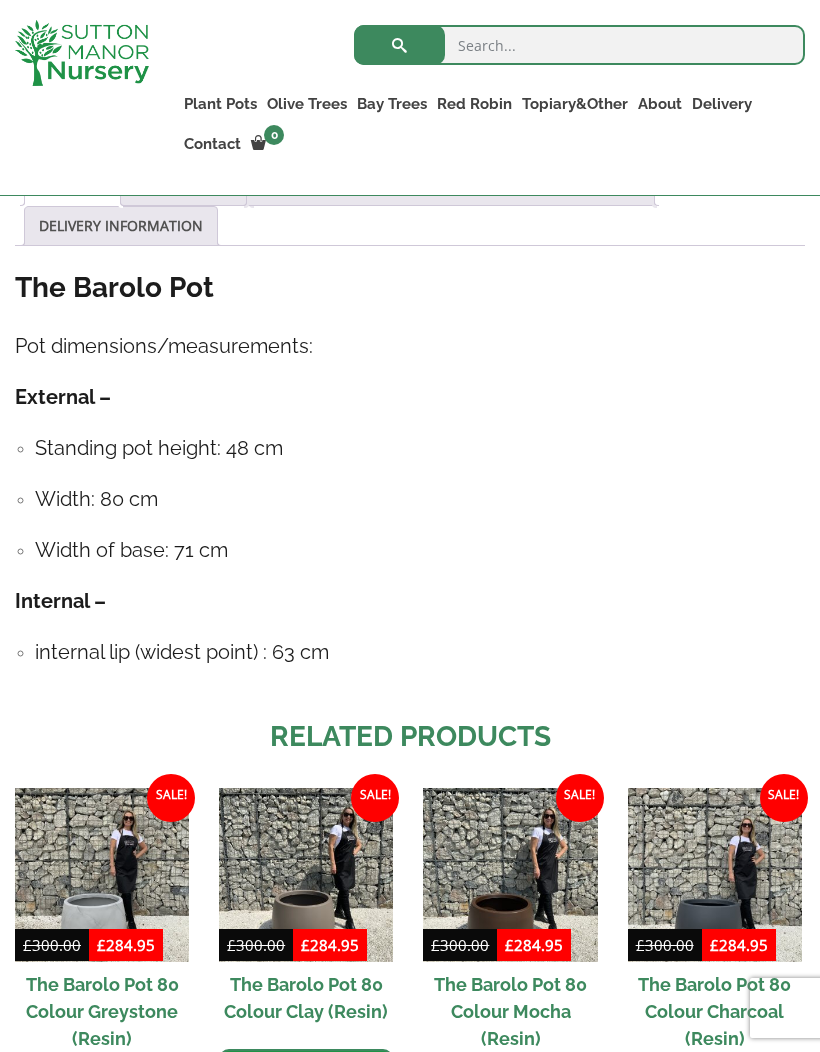 click at bounding box center (102, 875) 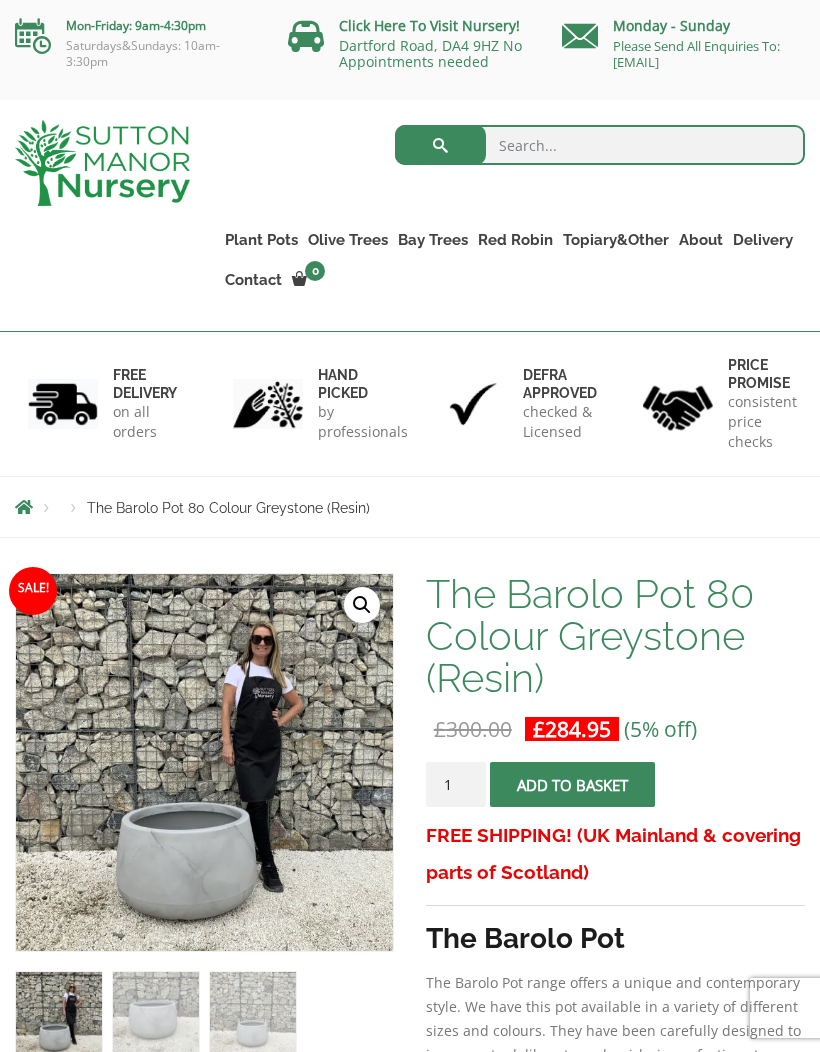 scroll, scrollTop: 0, scrollLeft: 0, axis: both 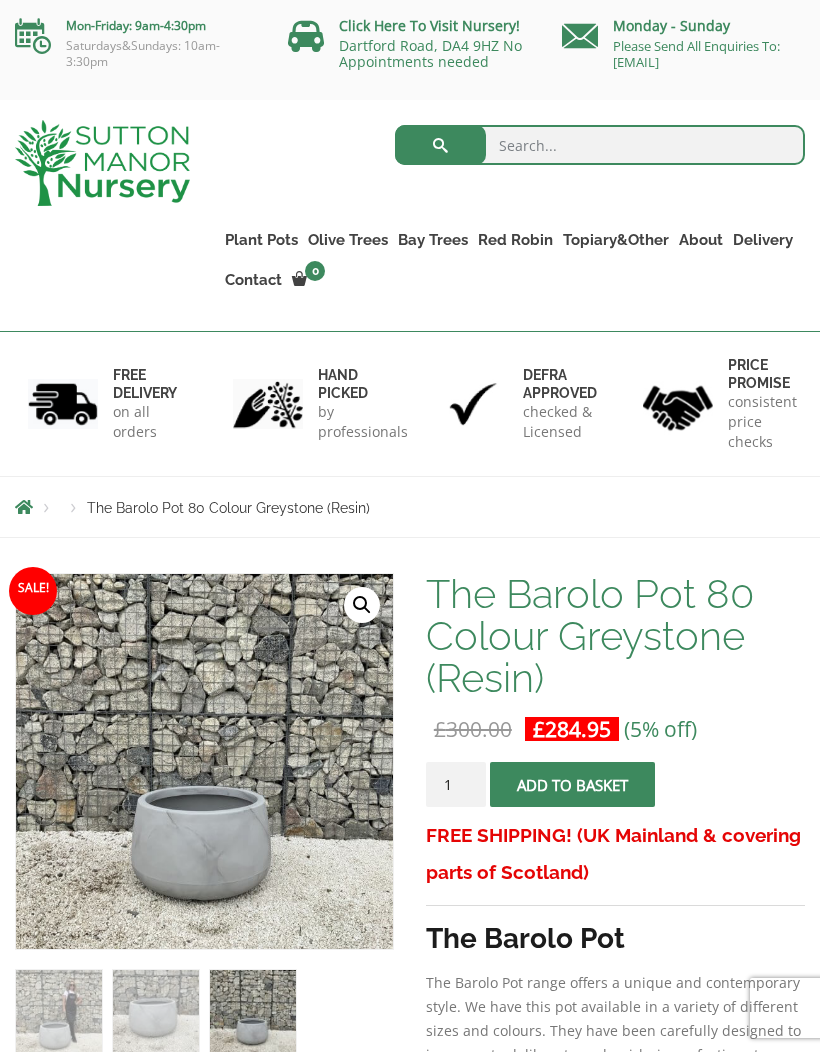 click on "🔍" at bounding box center [362, 605] 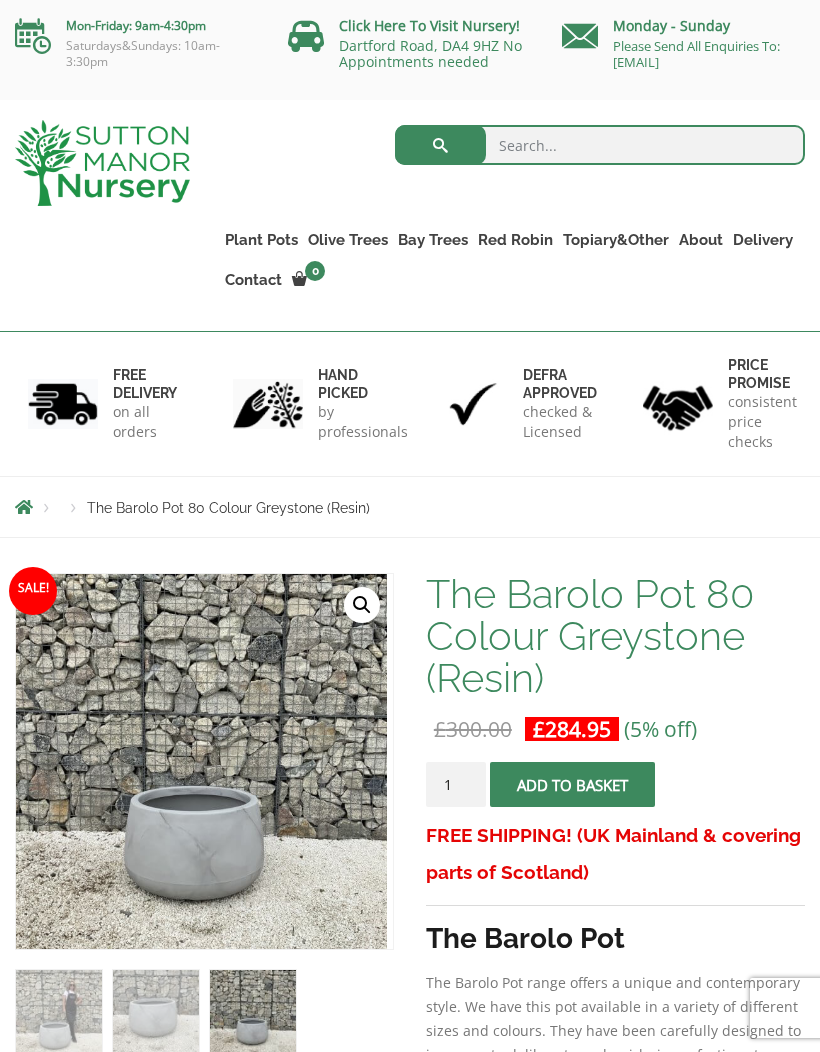 click at bounding box center (452, 1017) 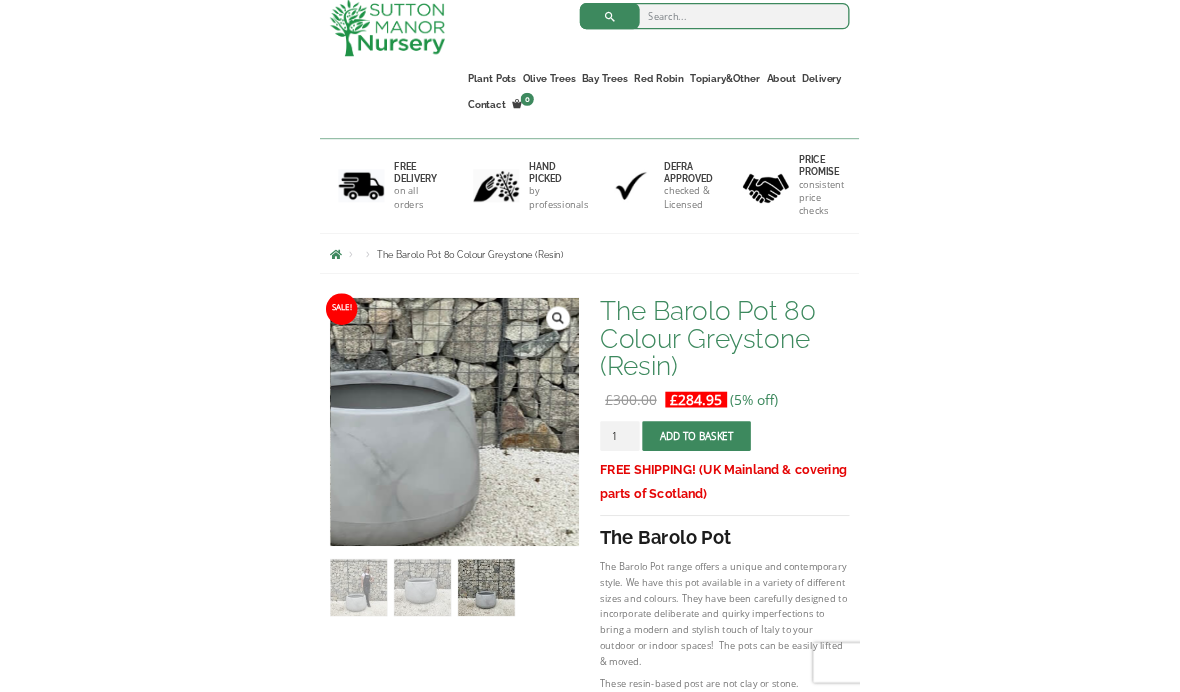 scroll, scrollTop: 0, scrollLeft: 0, axis: both 